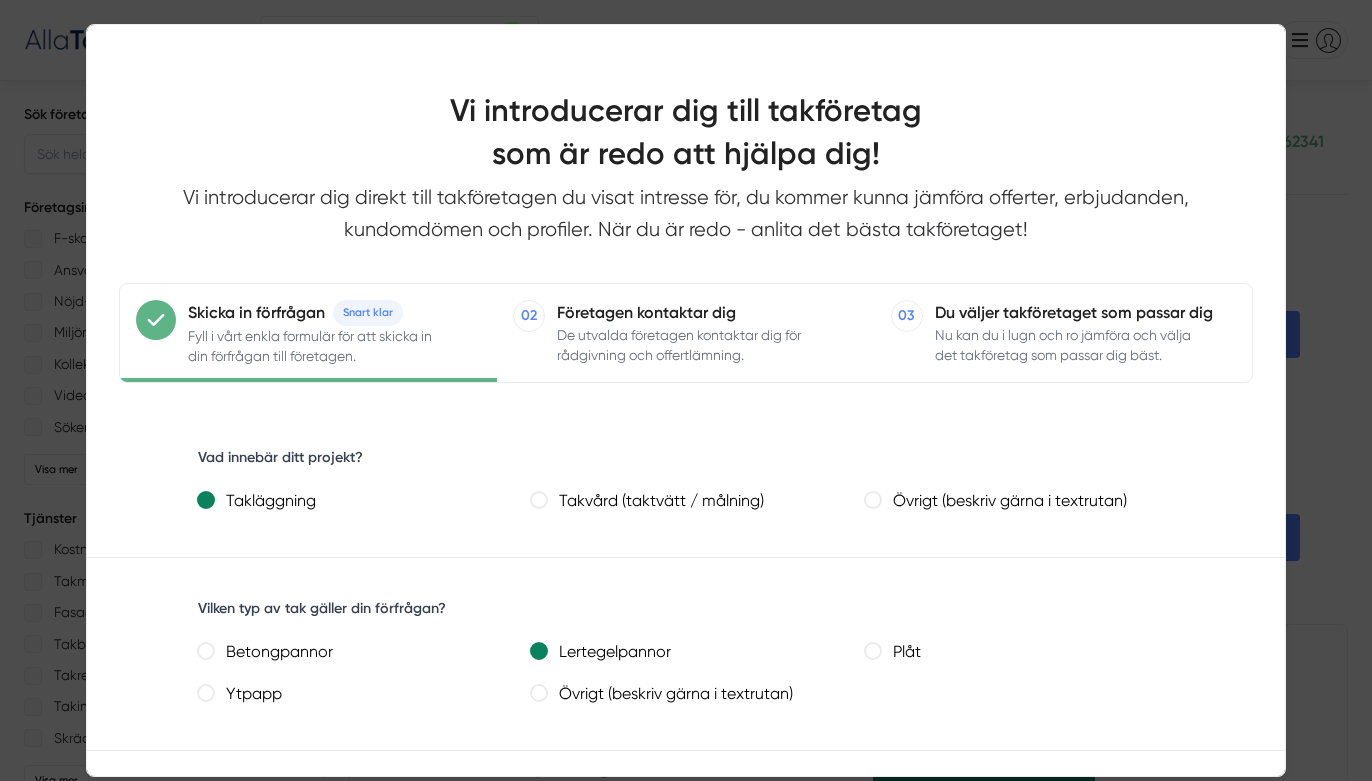 scroll, scrollTop: 243, scrollLeft: 0, axis: vertical 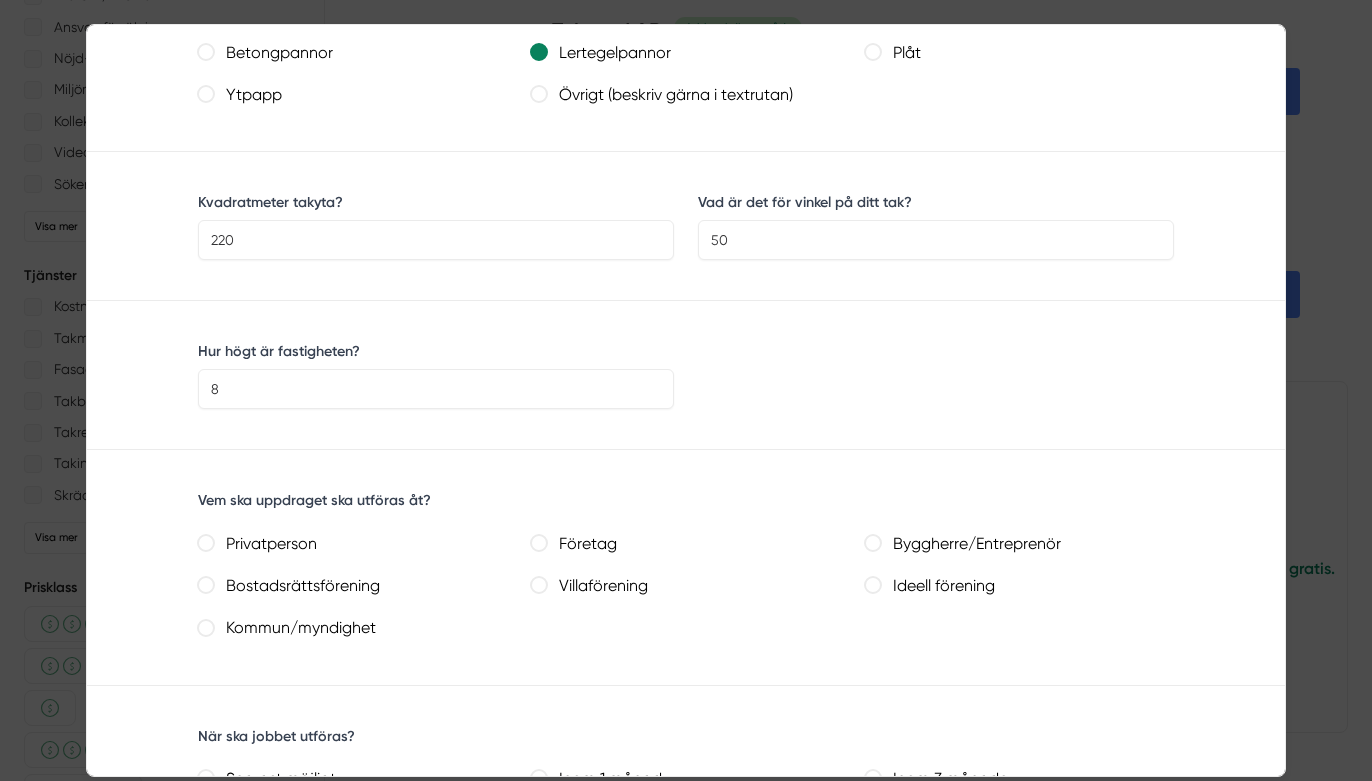 type on "8" 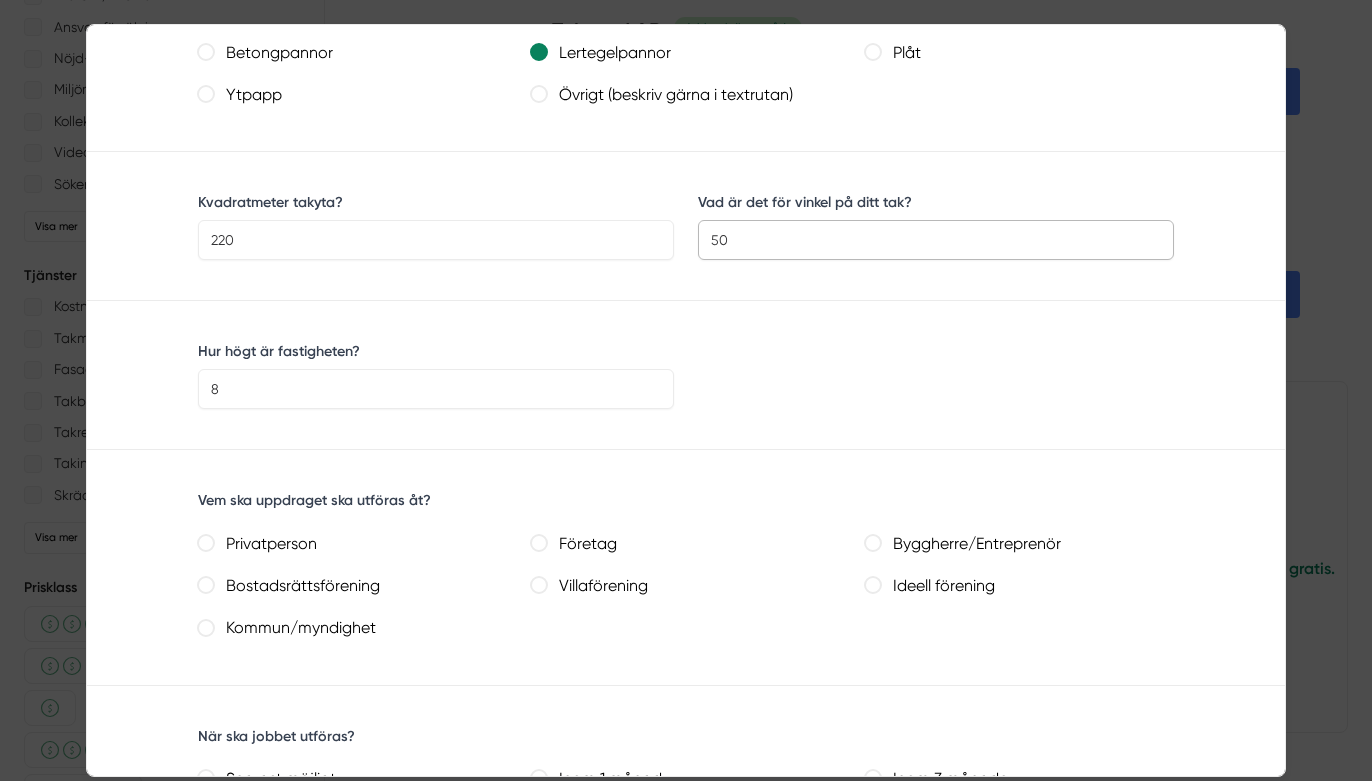 click on "50" at bounding box center [936, 240] 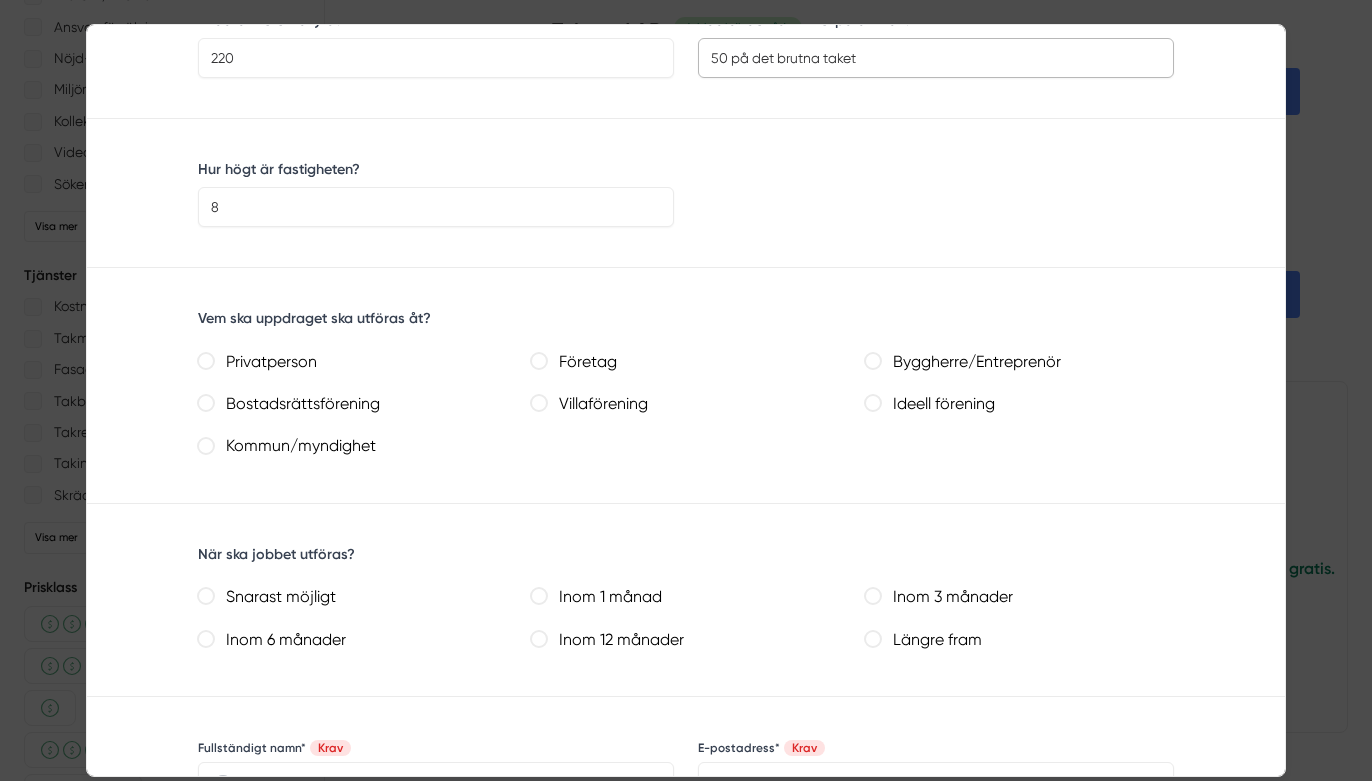 scroll, scrollTop: 784, scrollLeft: 0, axis: vertical 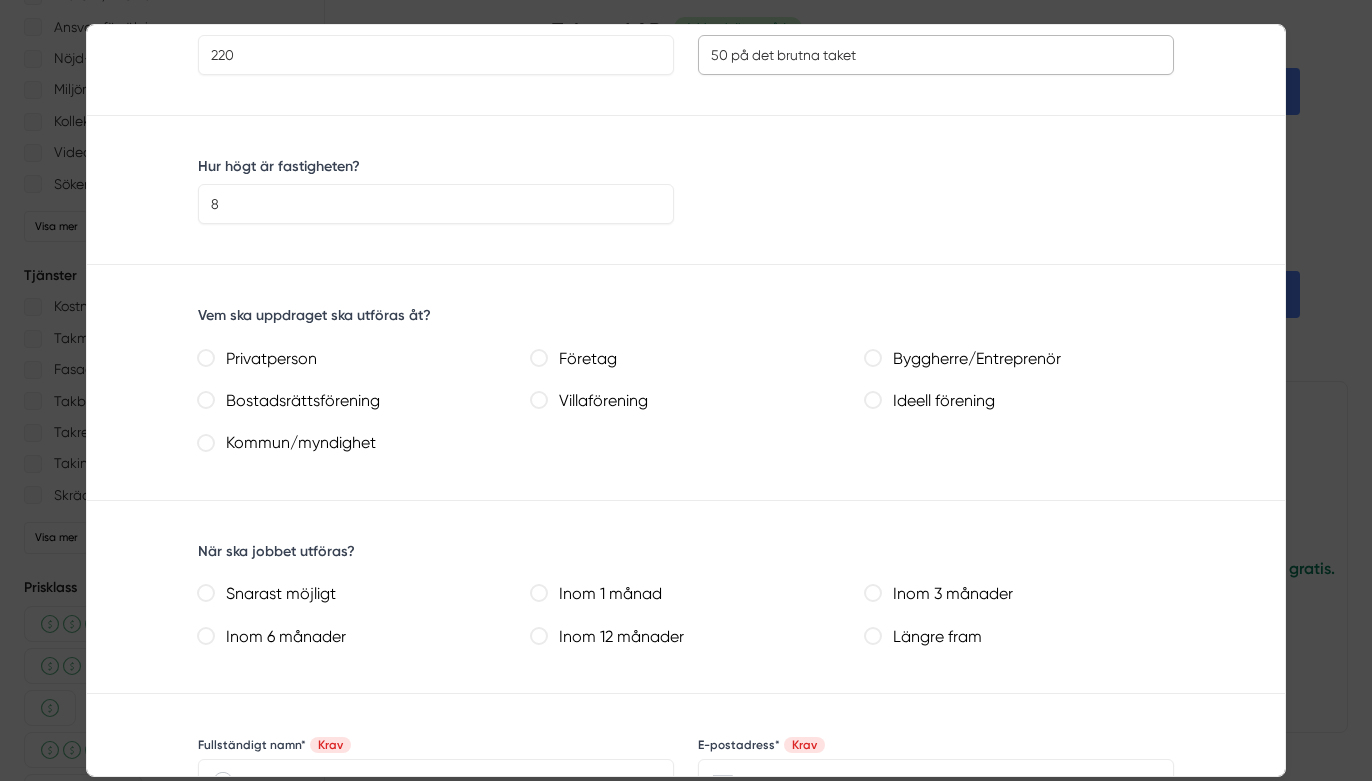 type on "50 på det brutna taket" 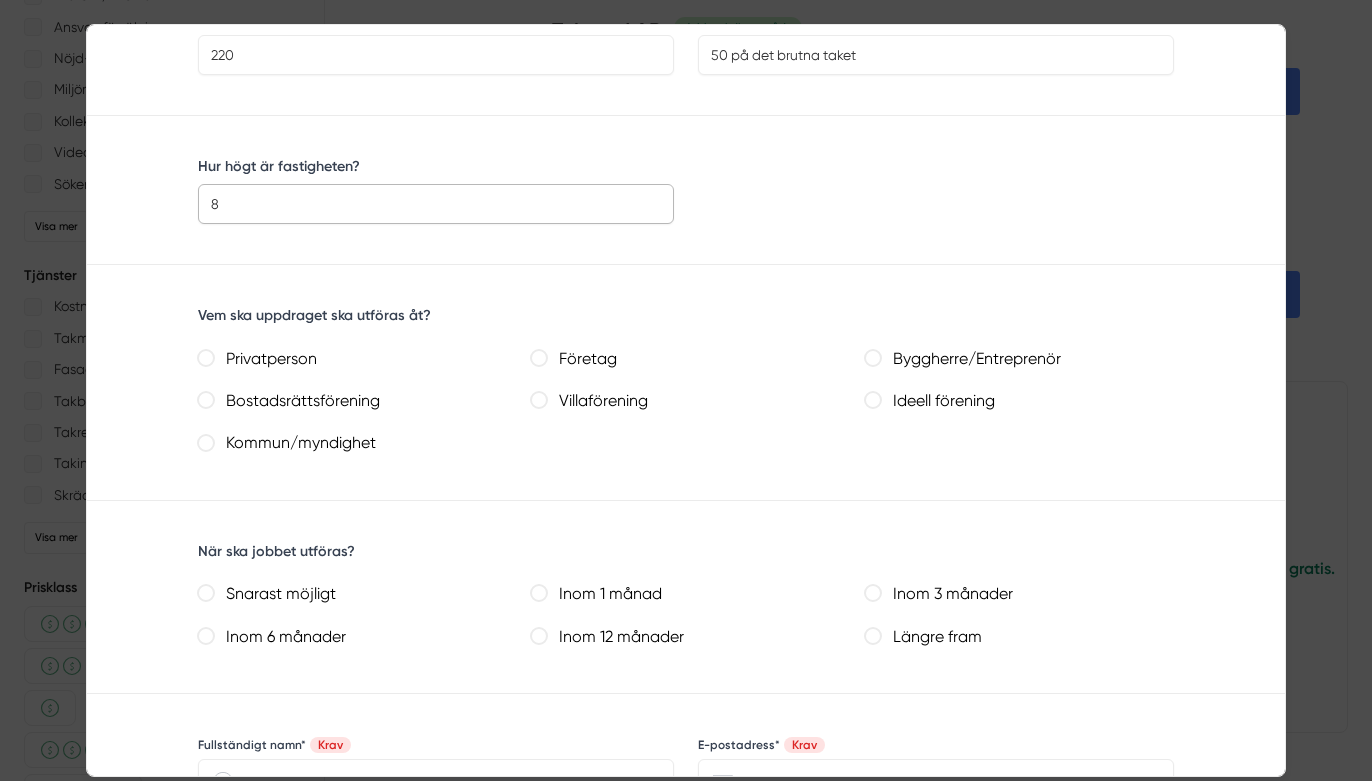 click on "8" at bounding box center [436, 204] 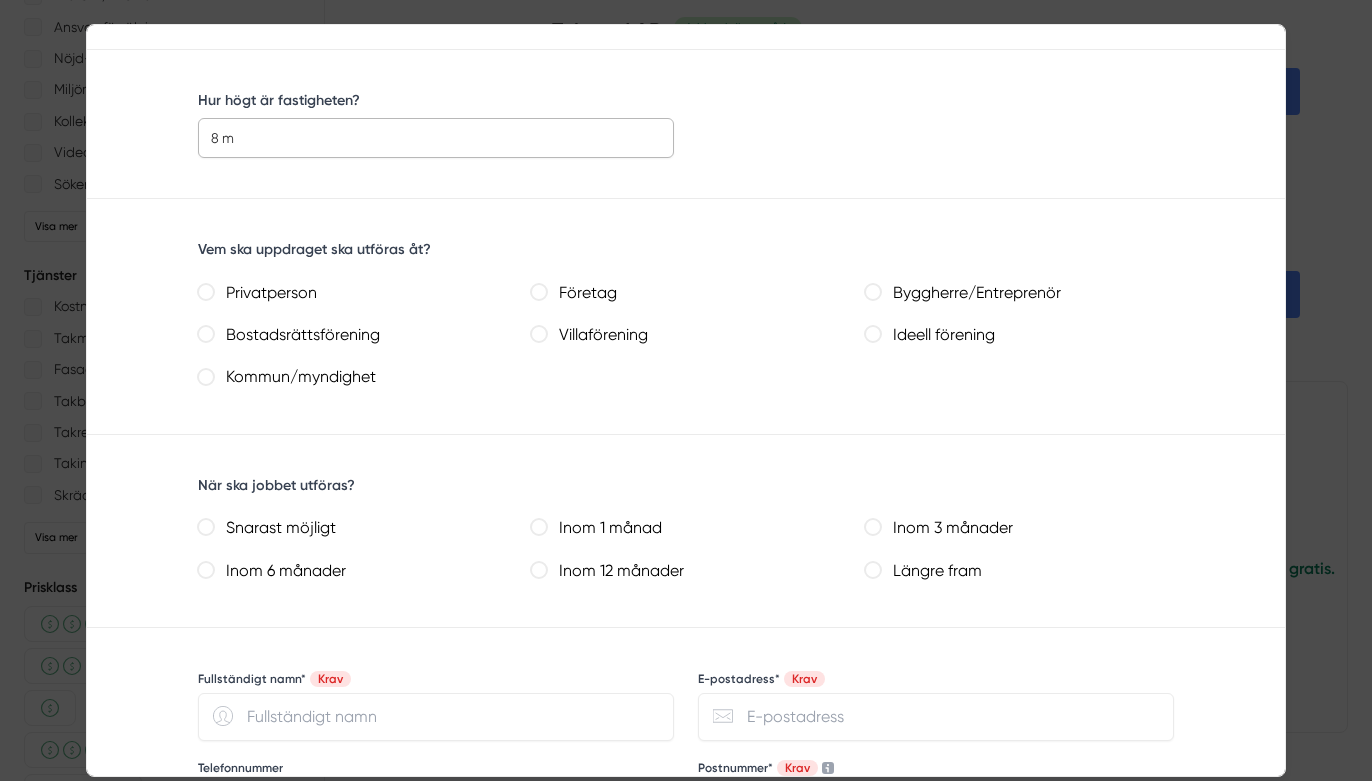 scroll, scrollTop: 868, scrollLeft: 0, axis: vertical 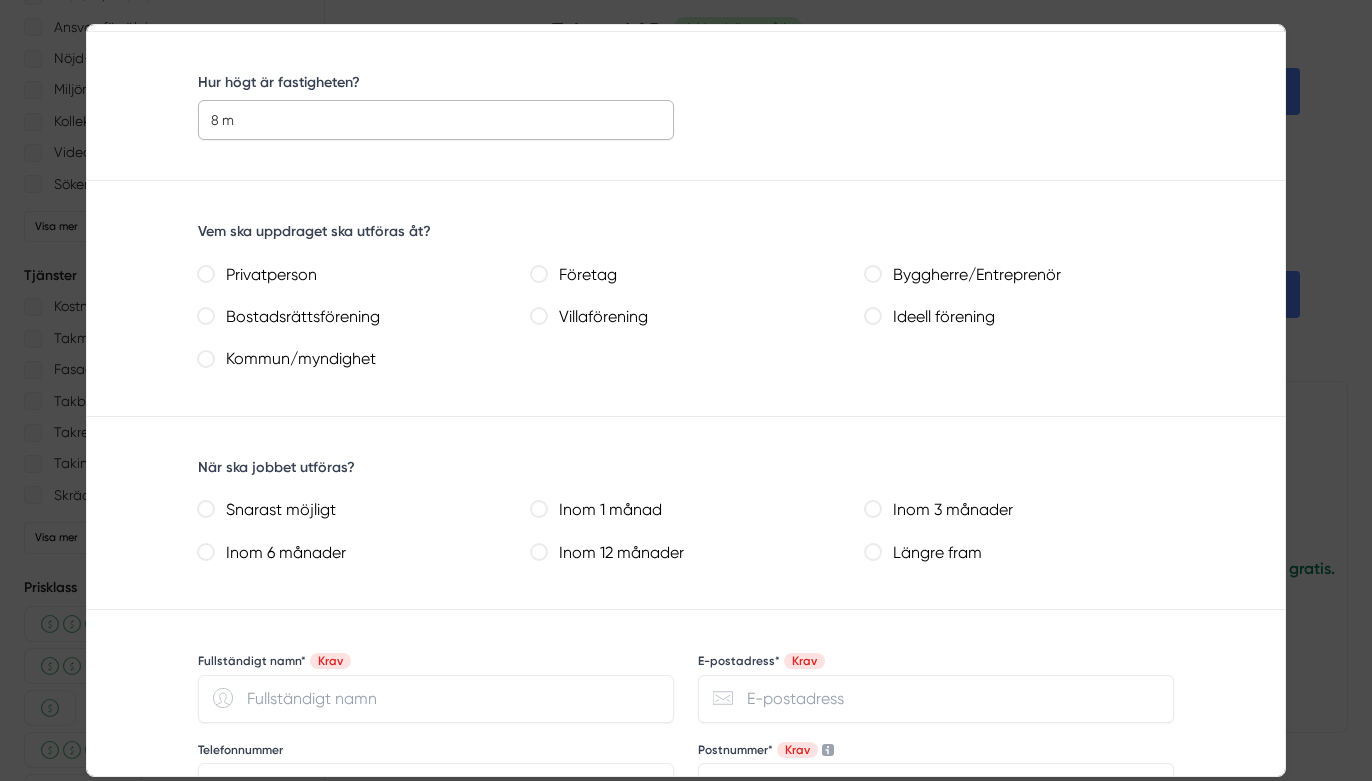 type on "8 m" 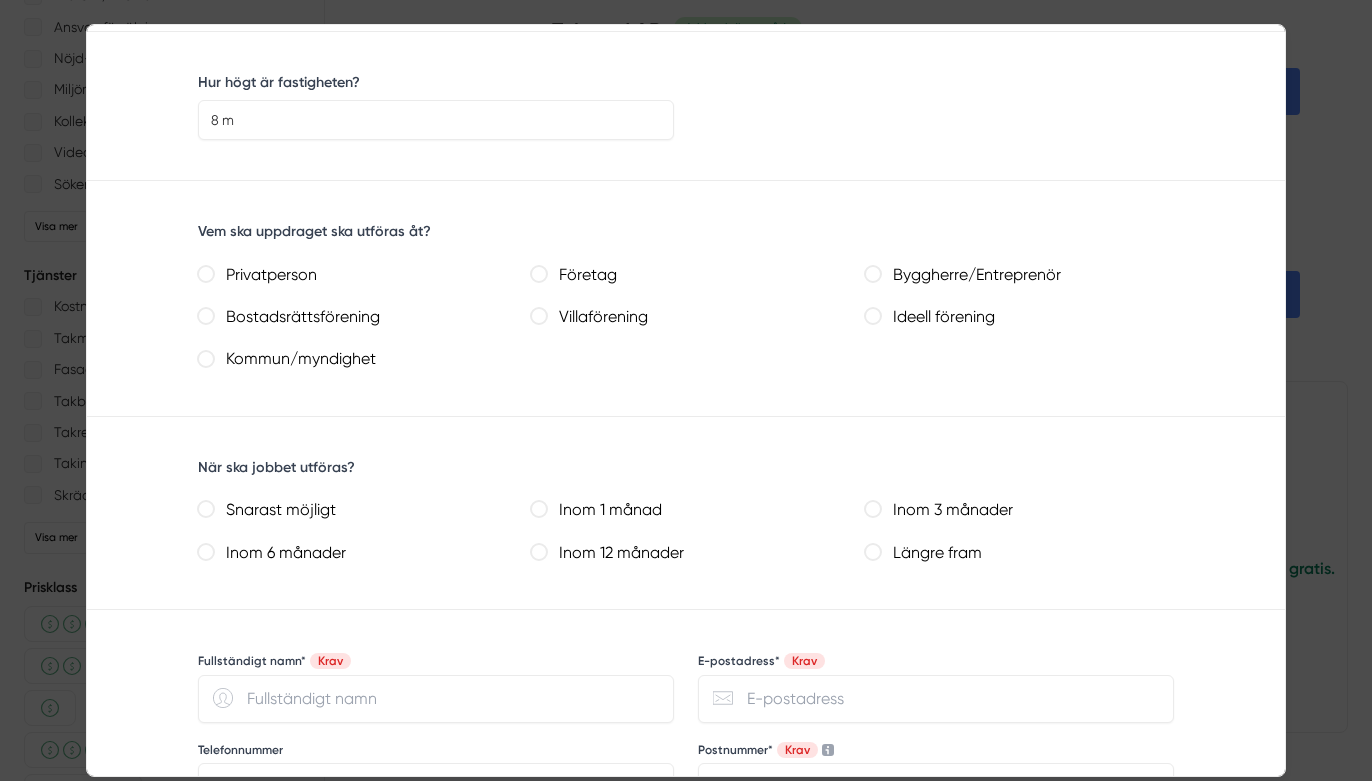 click on "Privatperson" at bounding box center [206, 274] 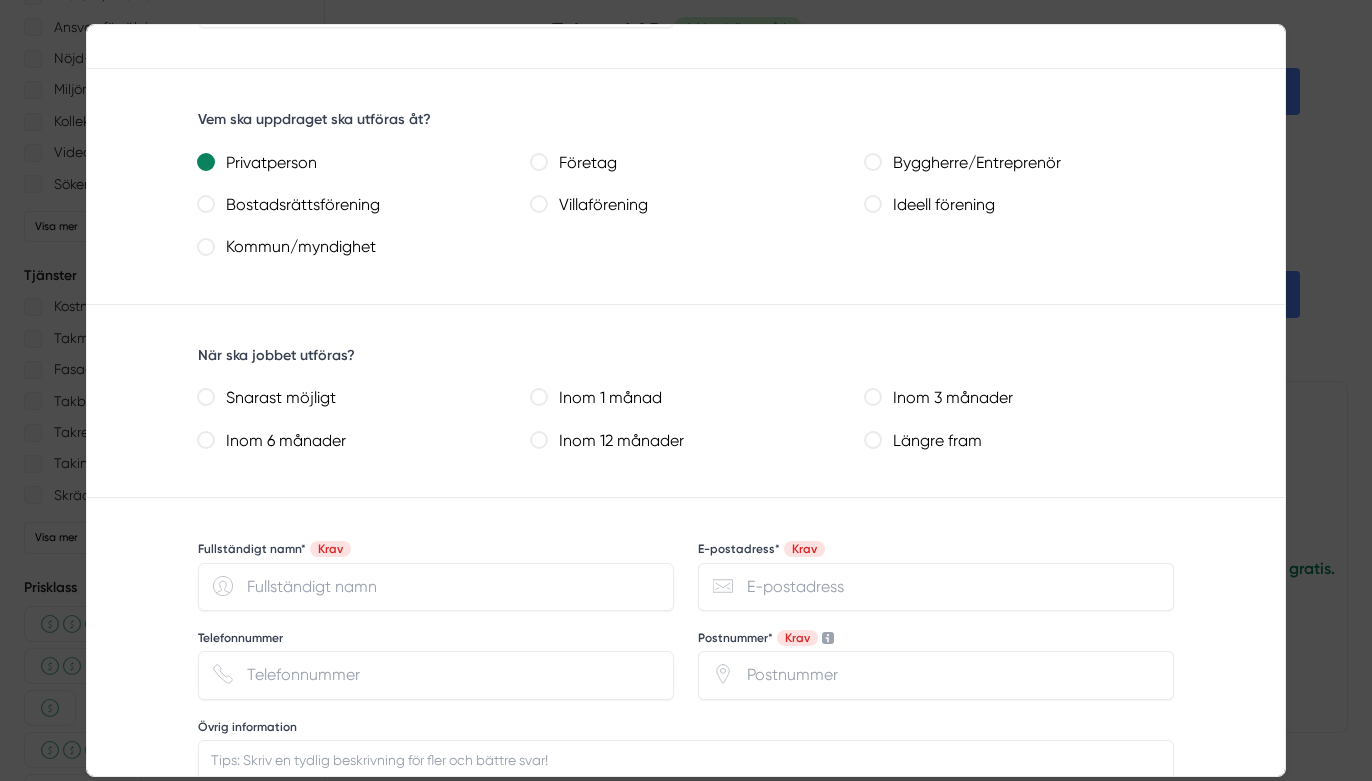 scroll, scrollTop: 982, scrollLeft: 0, axis: vertical 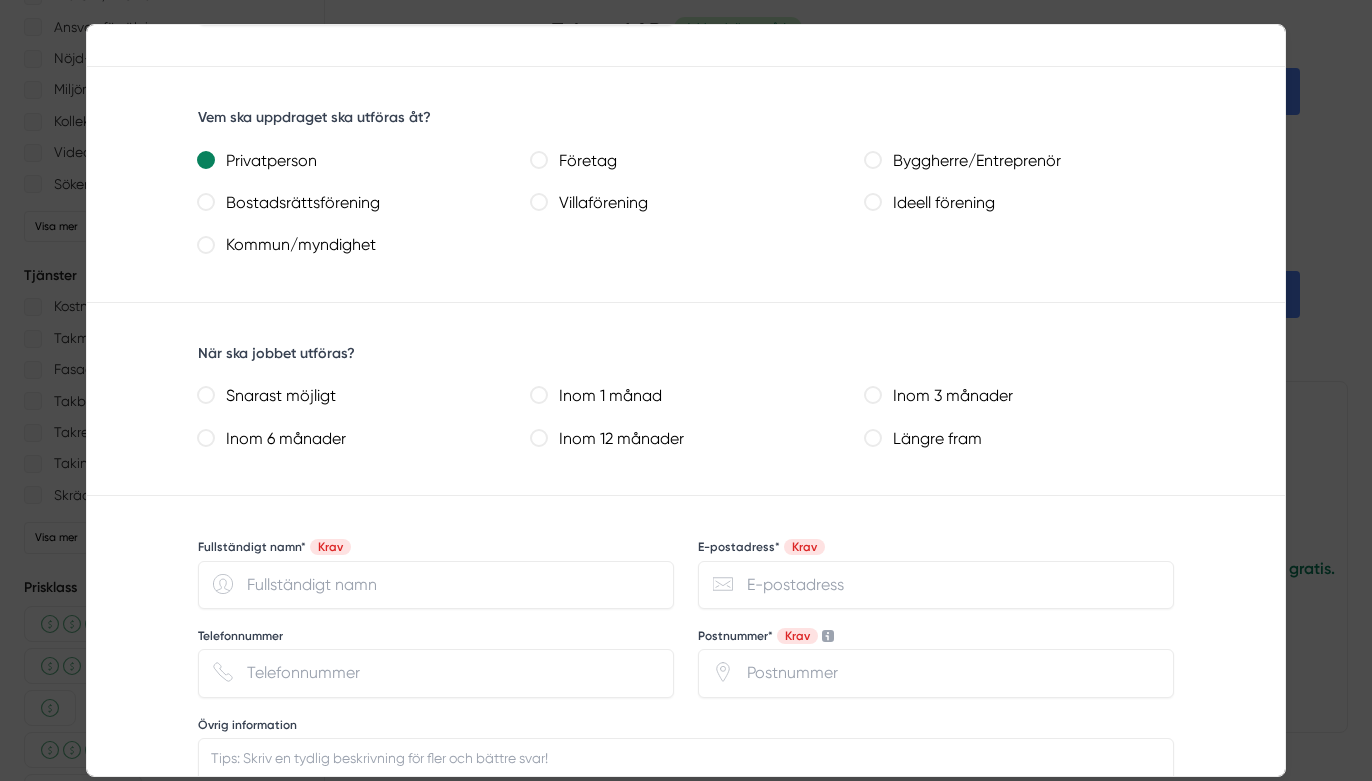 click on "Snarast möjligt" at bounding box center (206, 395) 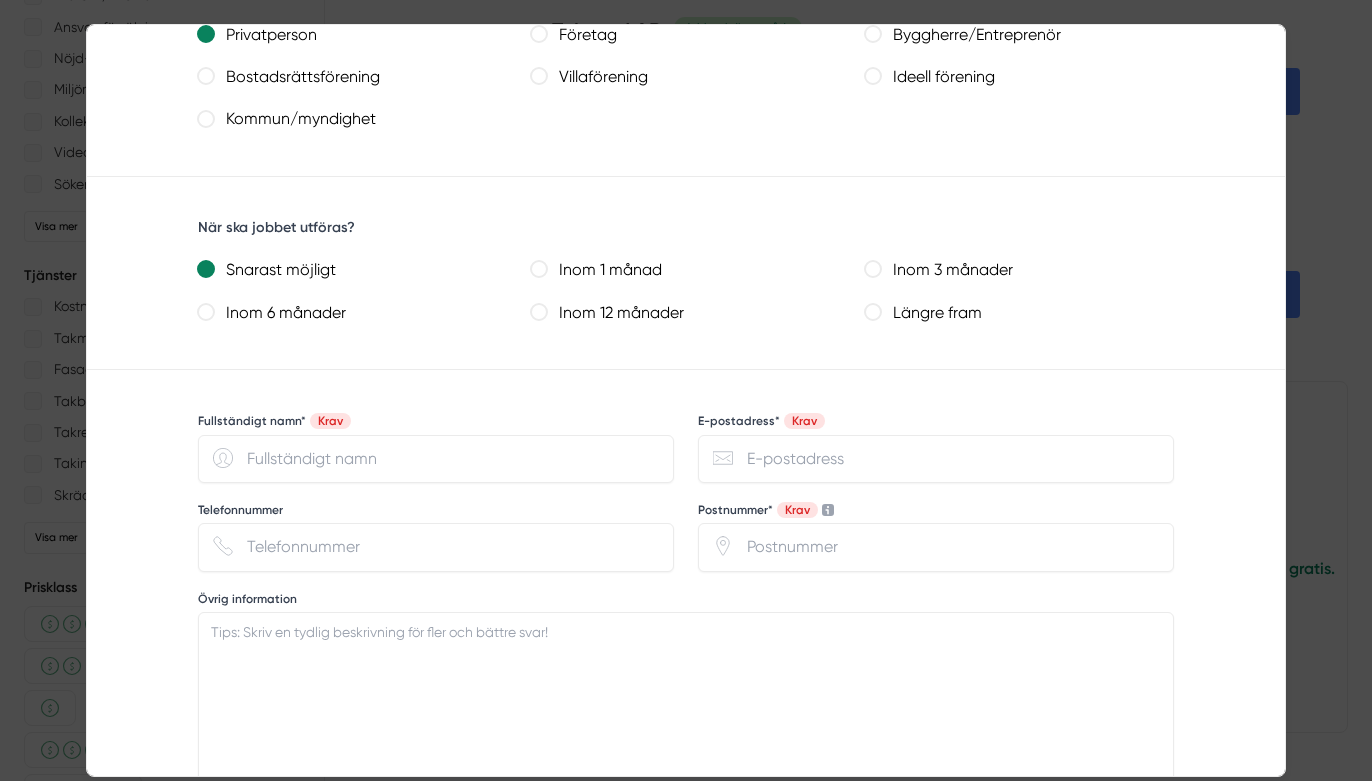 scroll, scrollTop: 1111, scrollLeft: 0, axis: vertical 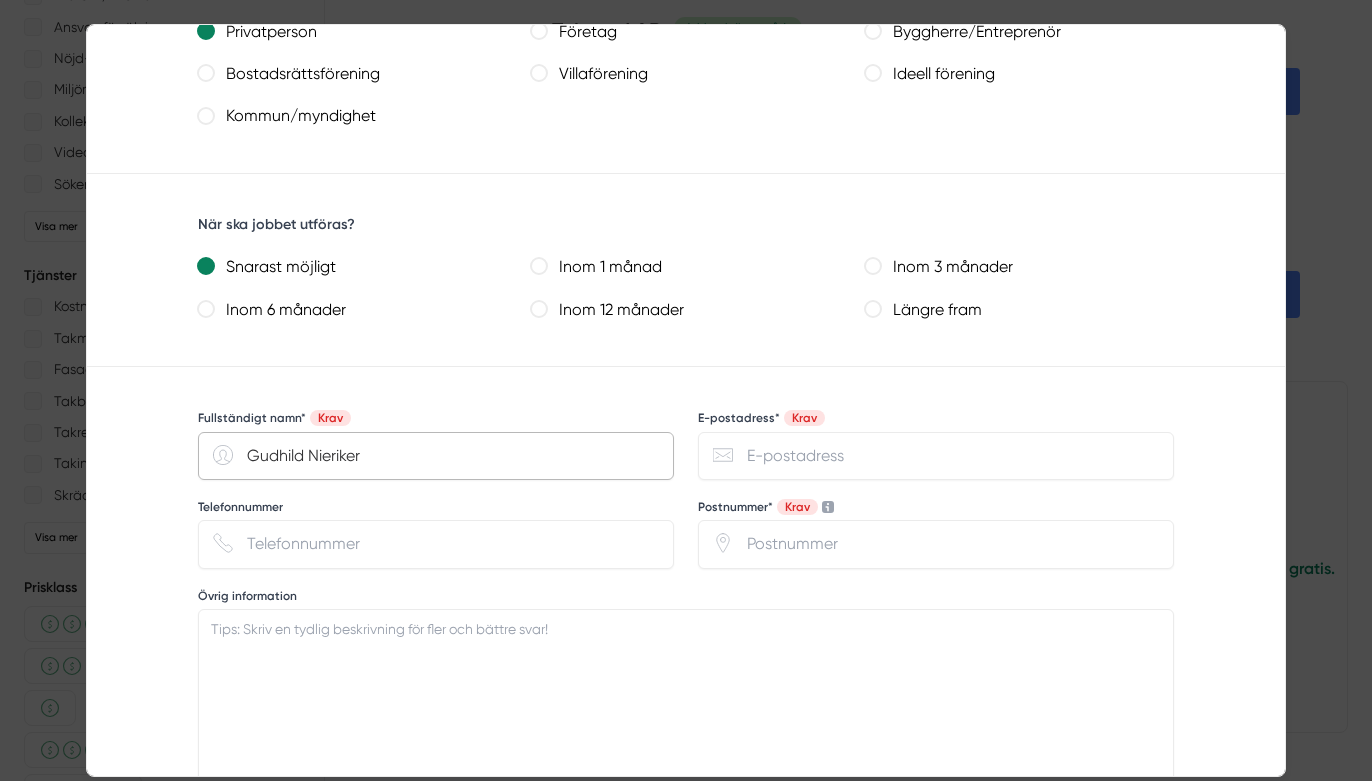 type on "Gudhild Nieriker" 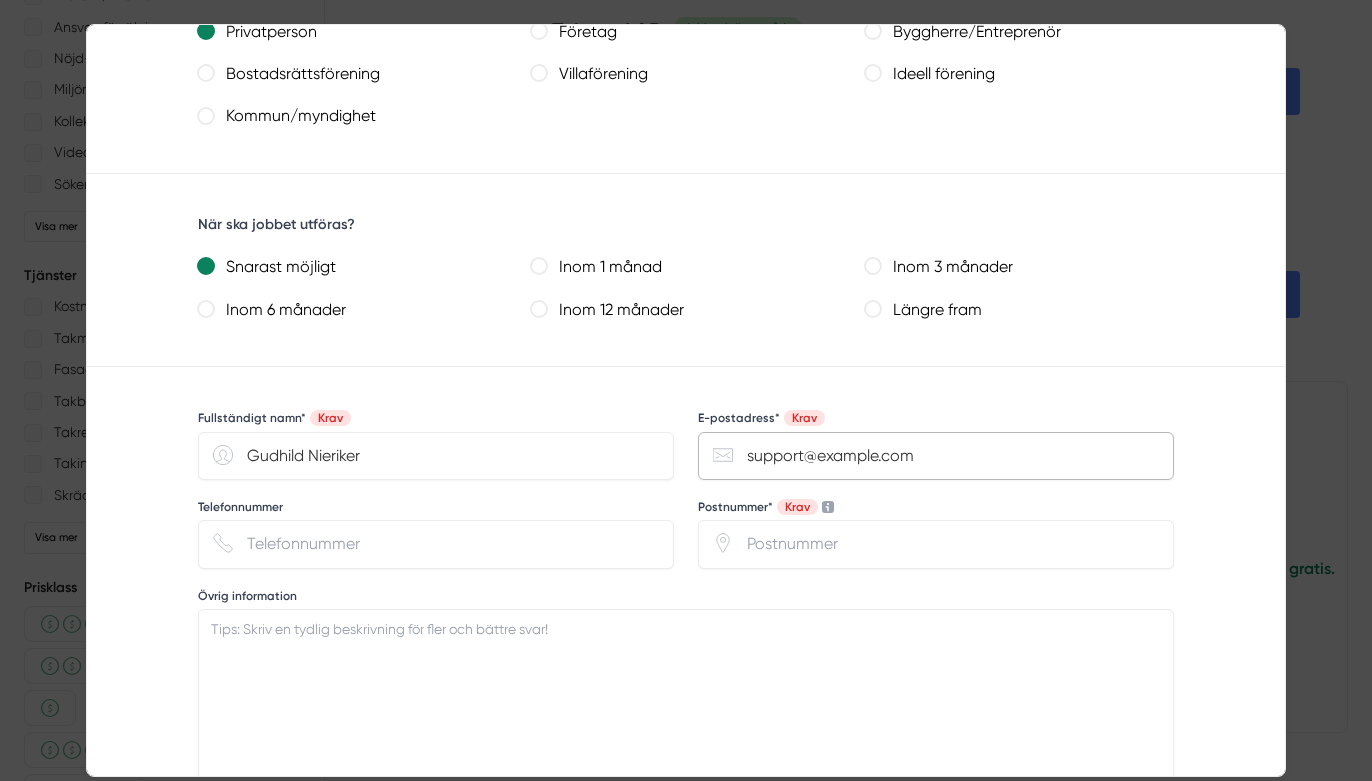 type on "[EMAIL]" 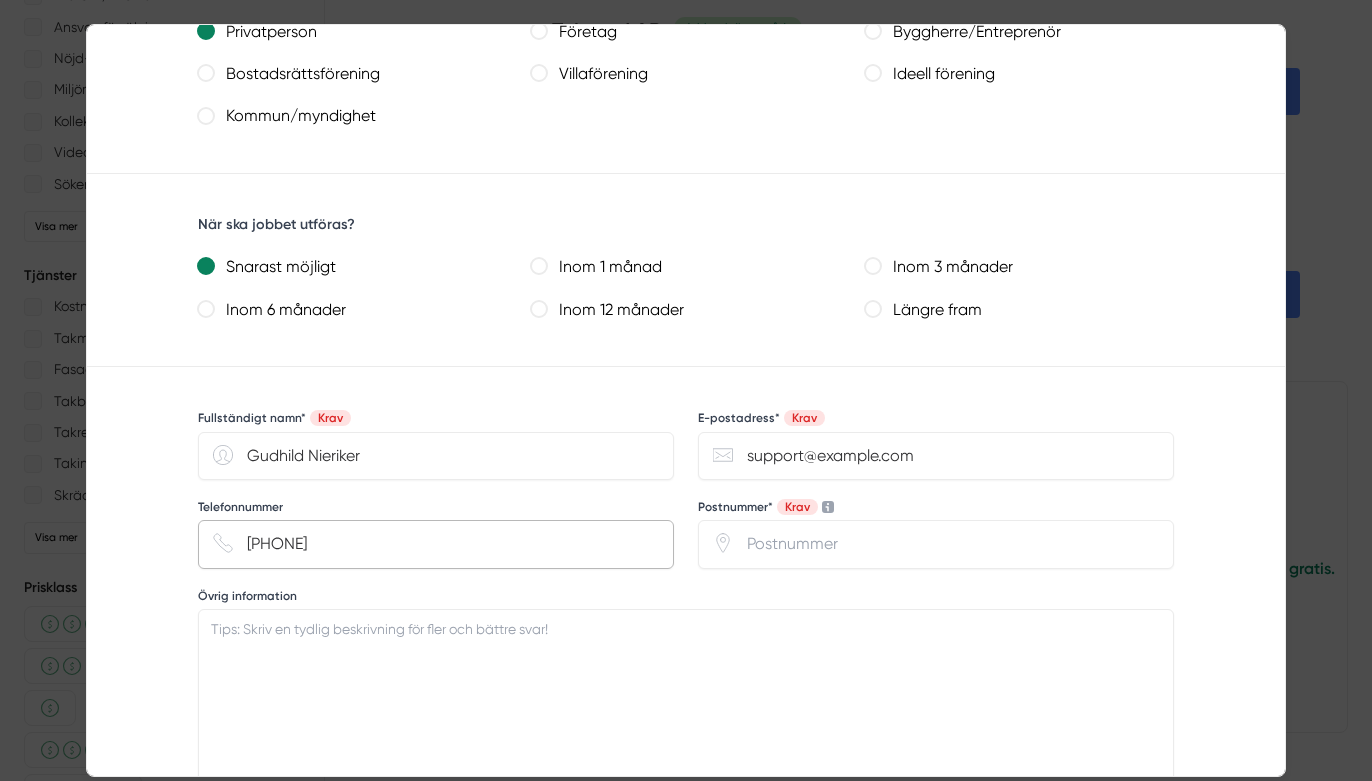 type on "073 320 03 48" 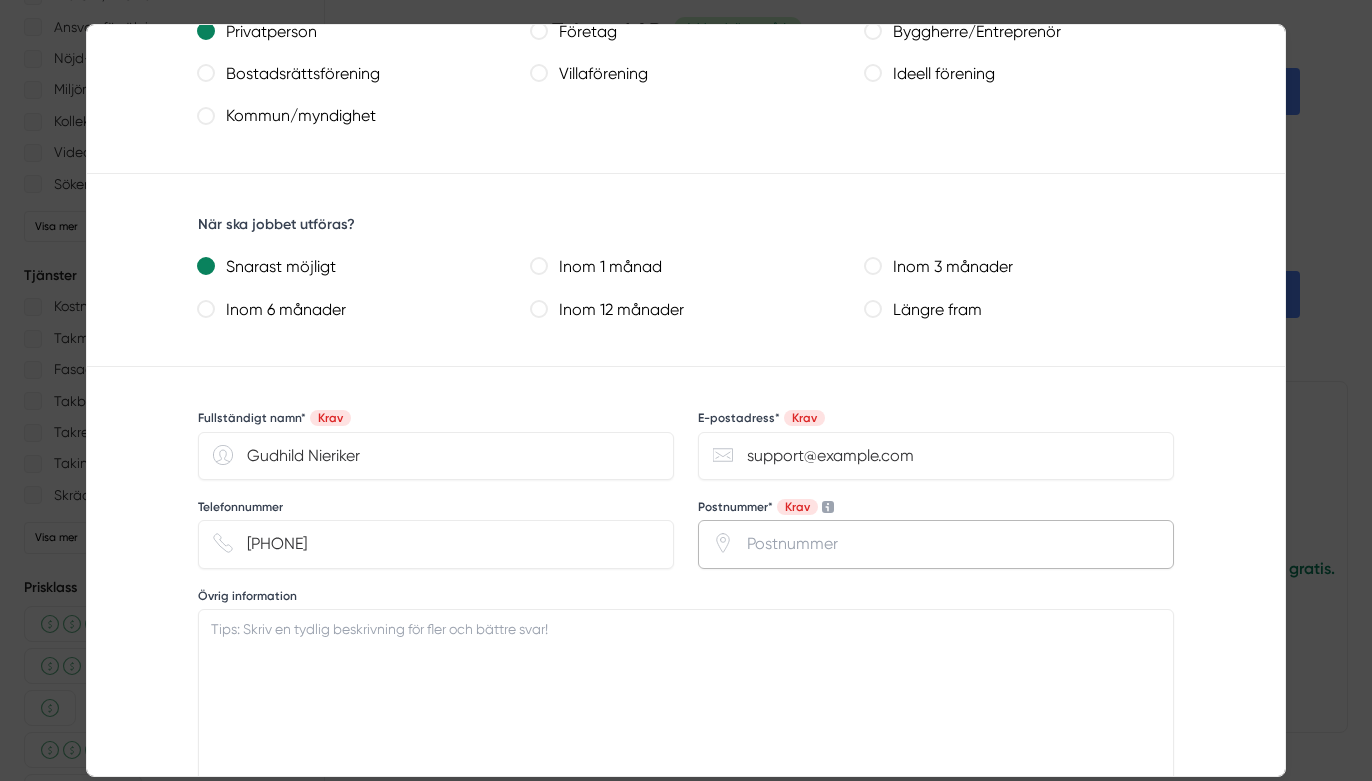 click on "Postnummer*   Krav" at bounding box center [936, 544] 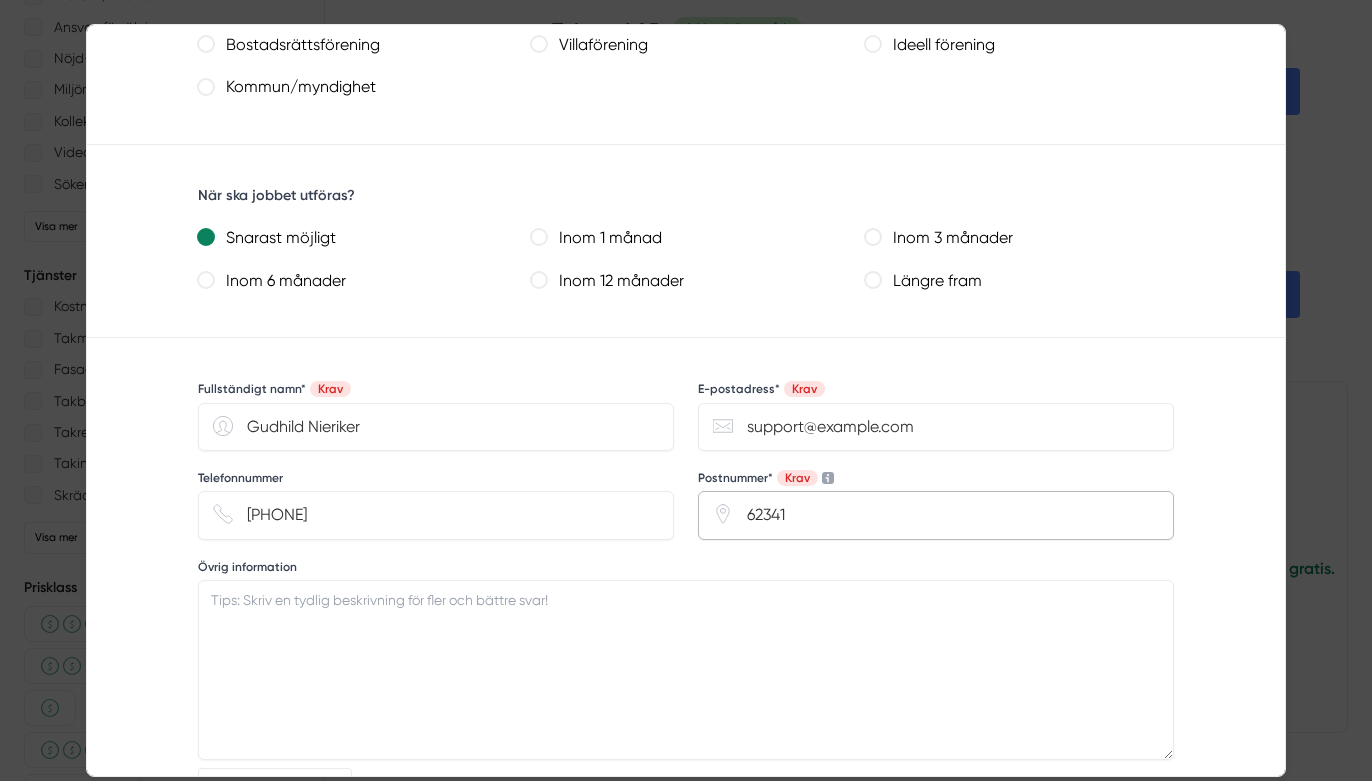 scroll, scrollTop: 1157, scrollLeft: 0, axis: vertical 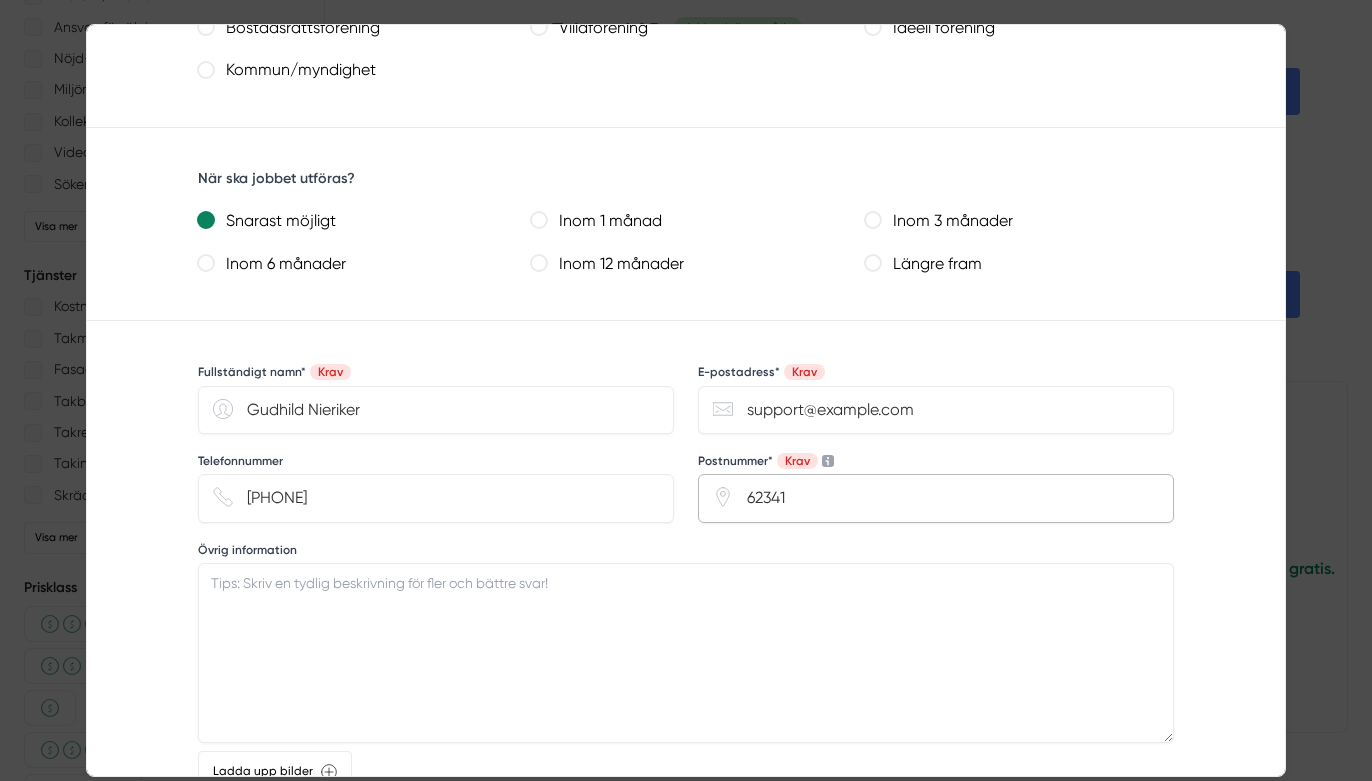 type on "62341" 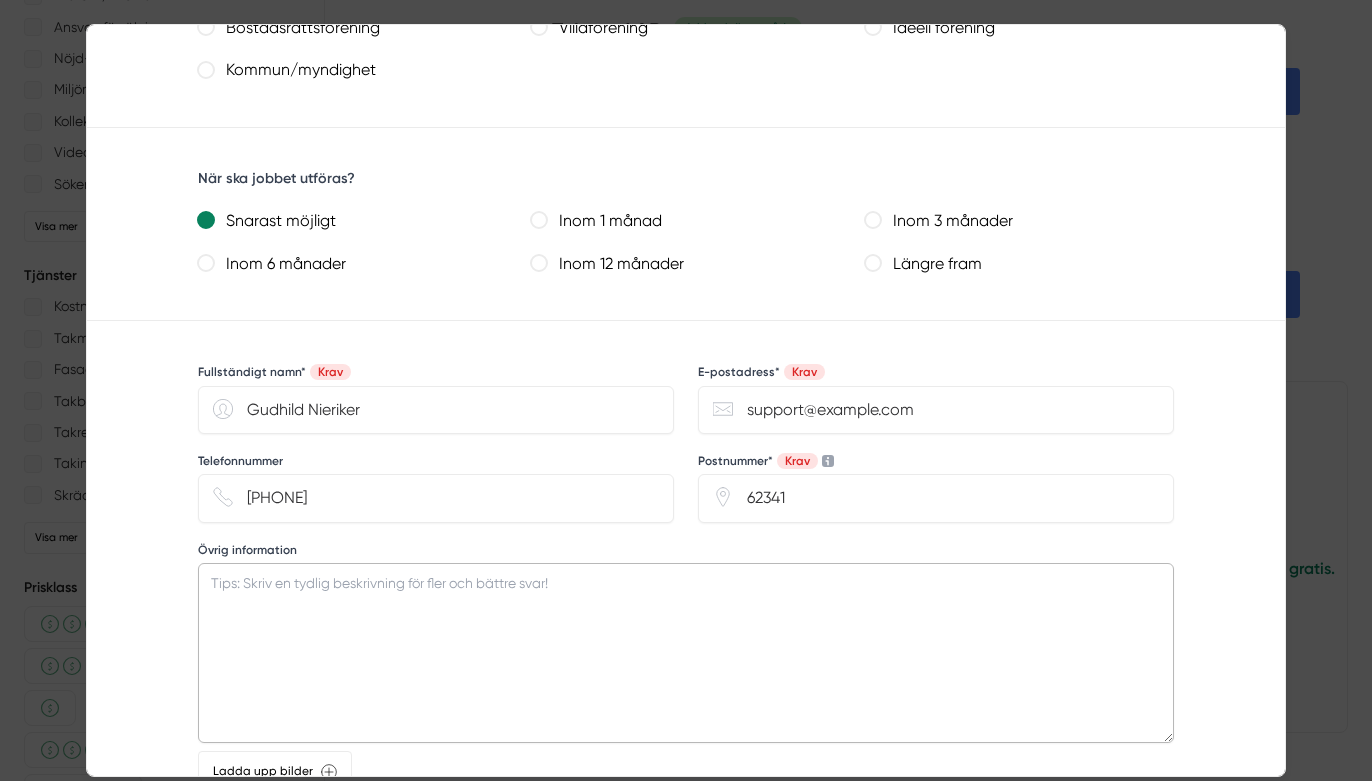click on "Övrig information" at bounding box center [686, 653] 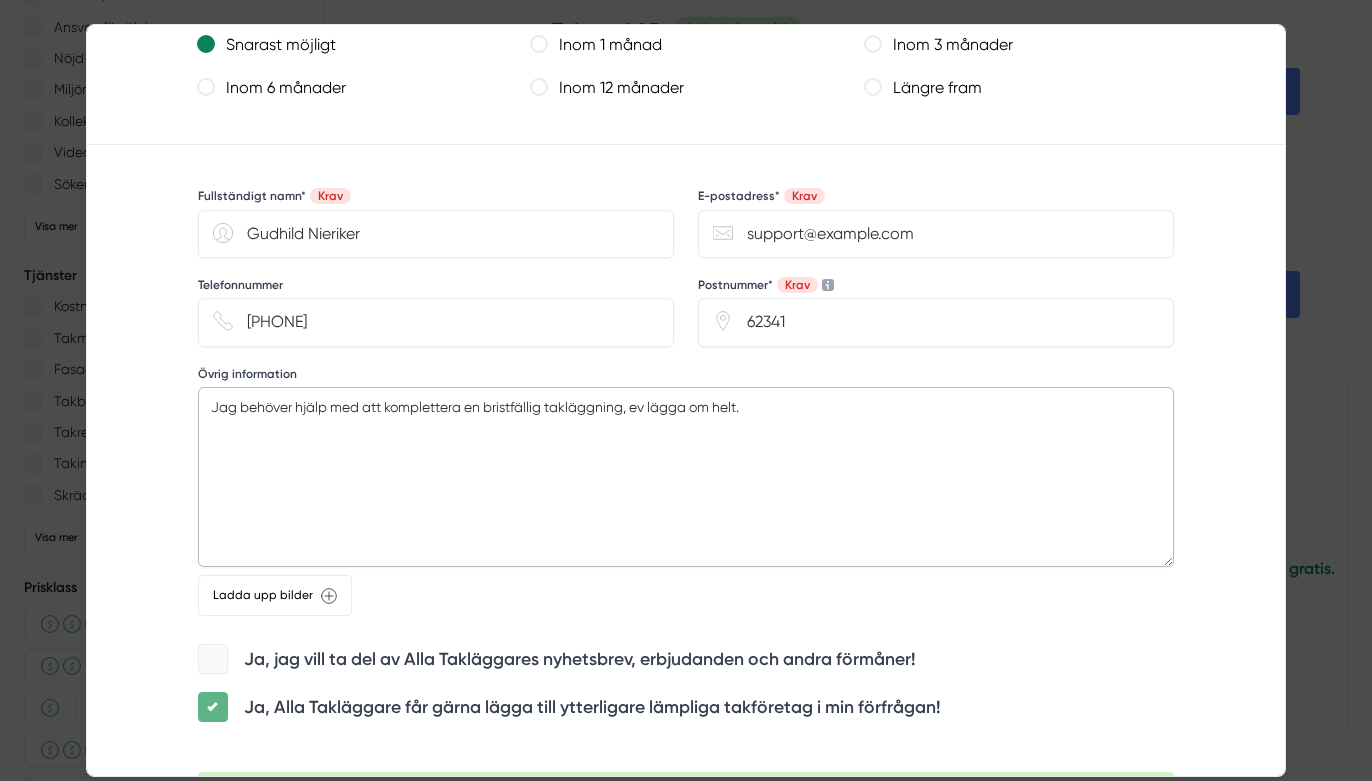 scroll, scrollTop: 1406, scrollLeft: 0, axis: vertical 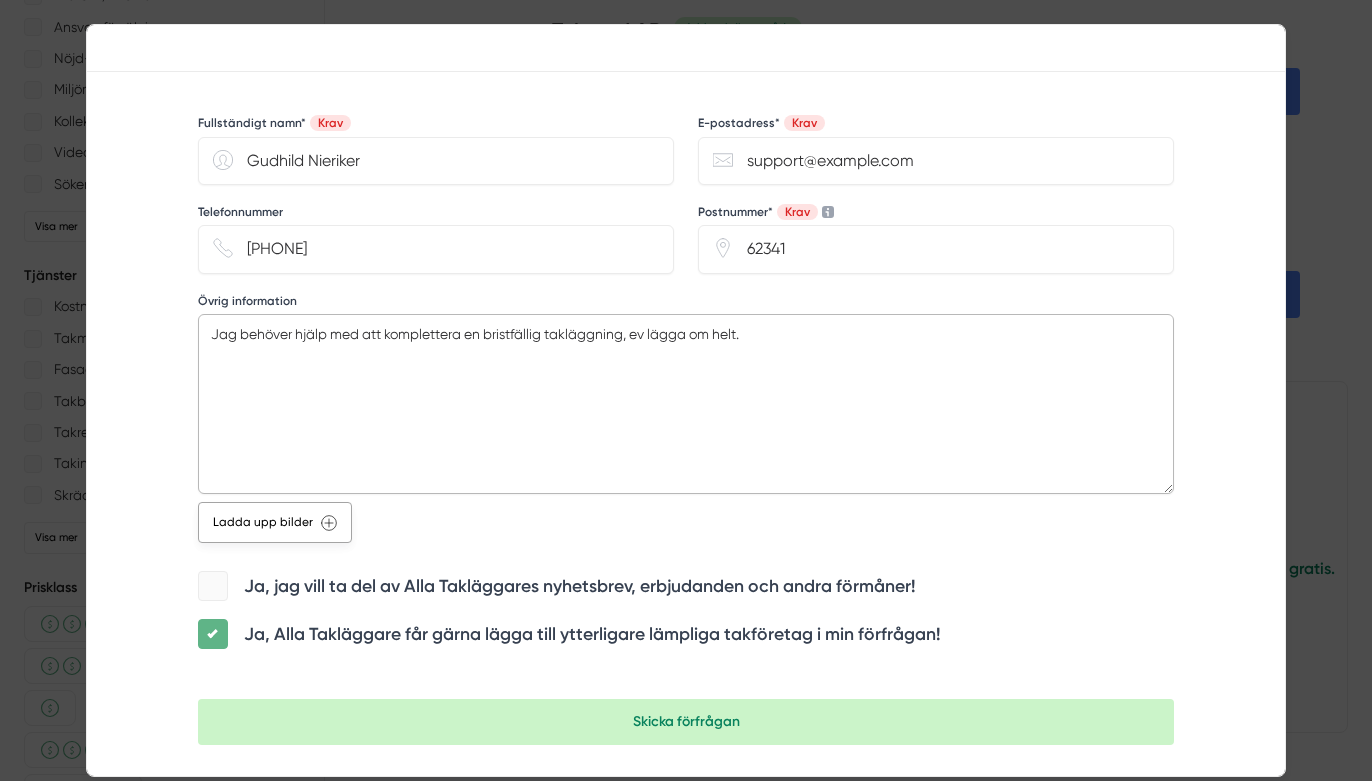 type on "Jag behöver hjälp med att komplettera en bristfällig takläggning, ev lägga om helt." 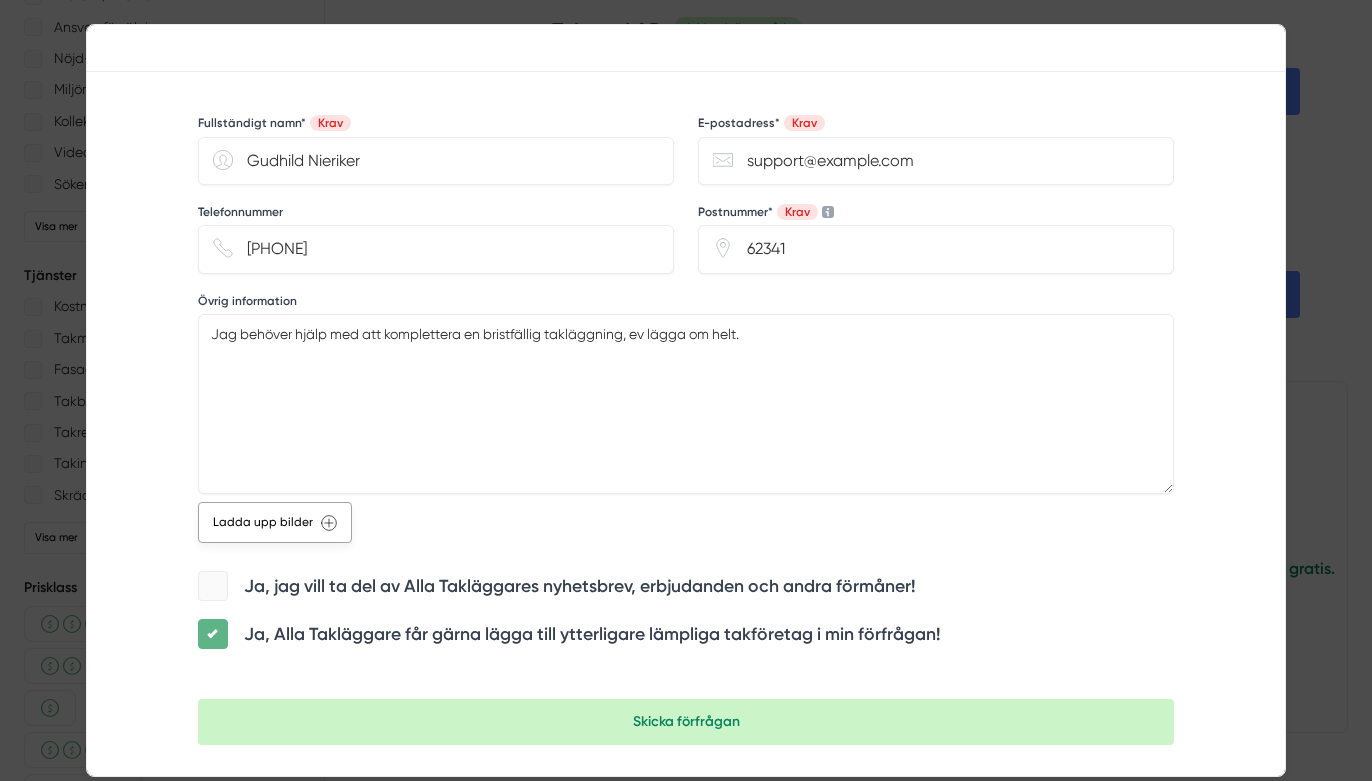 click on "Ladda upp bilder" at bounding box center (275, 522) 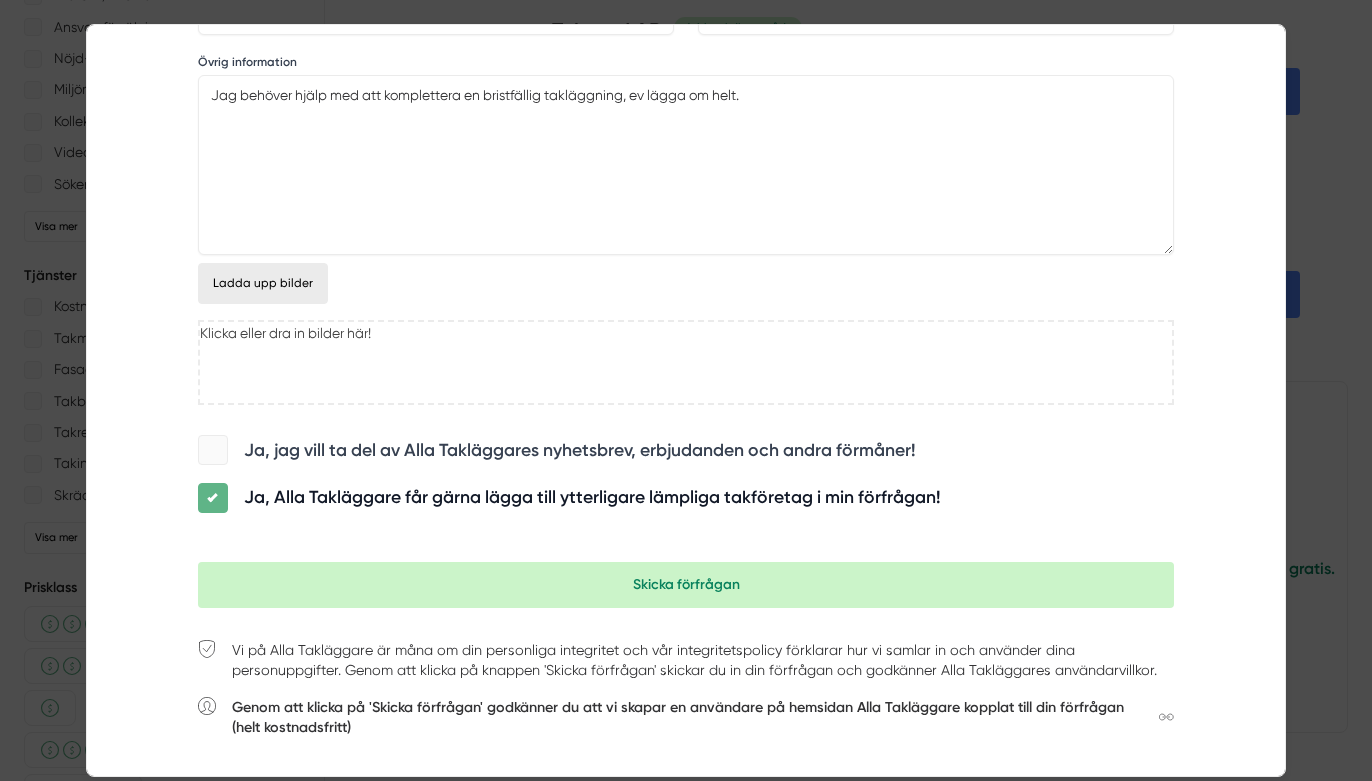 scroll, scrollTop: 1644, scrollLeft: 0, axis: vertical 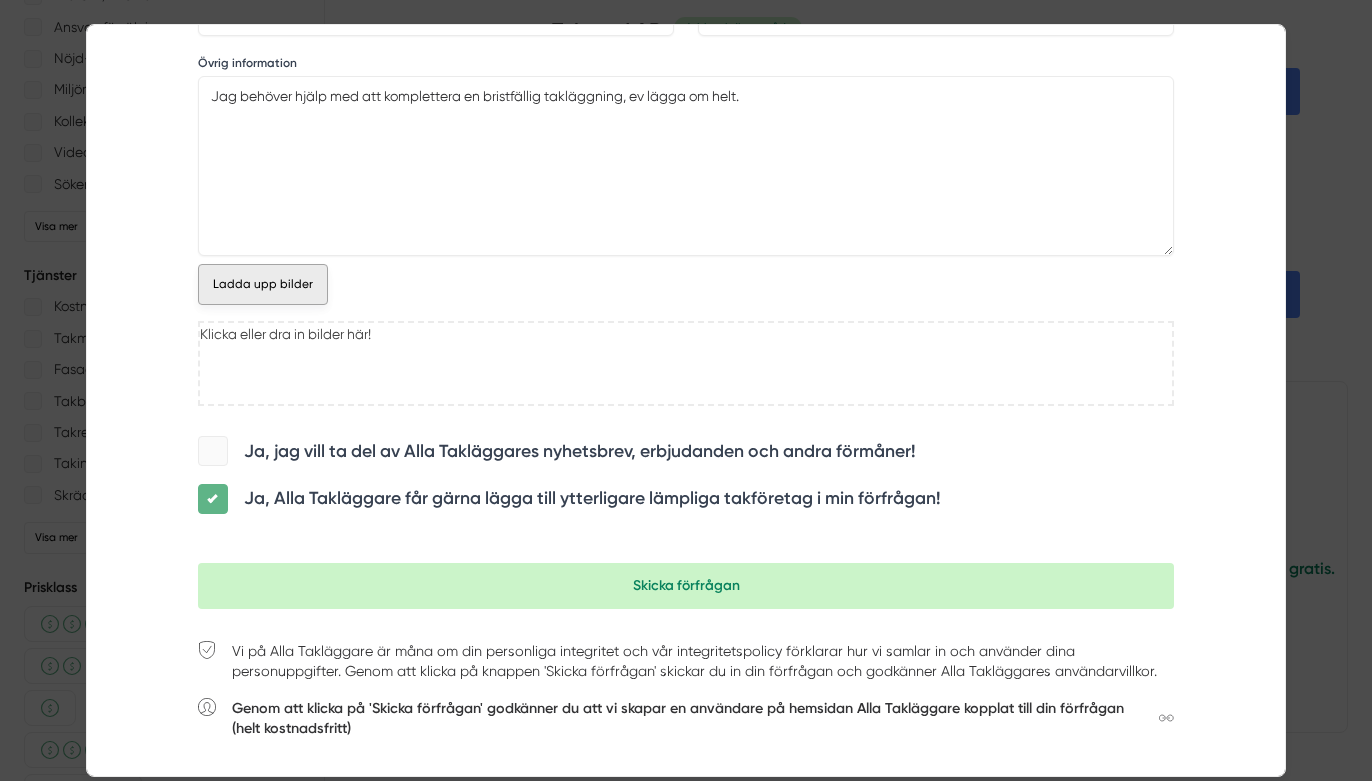 click on "Ladda upp bilder" at bounding box center [263, 284] 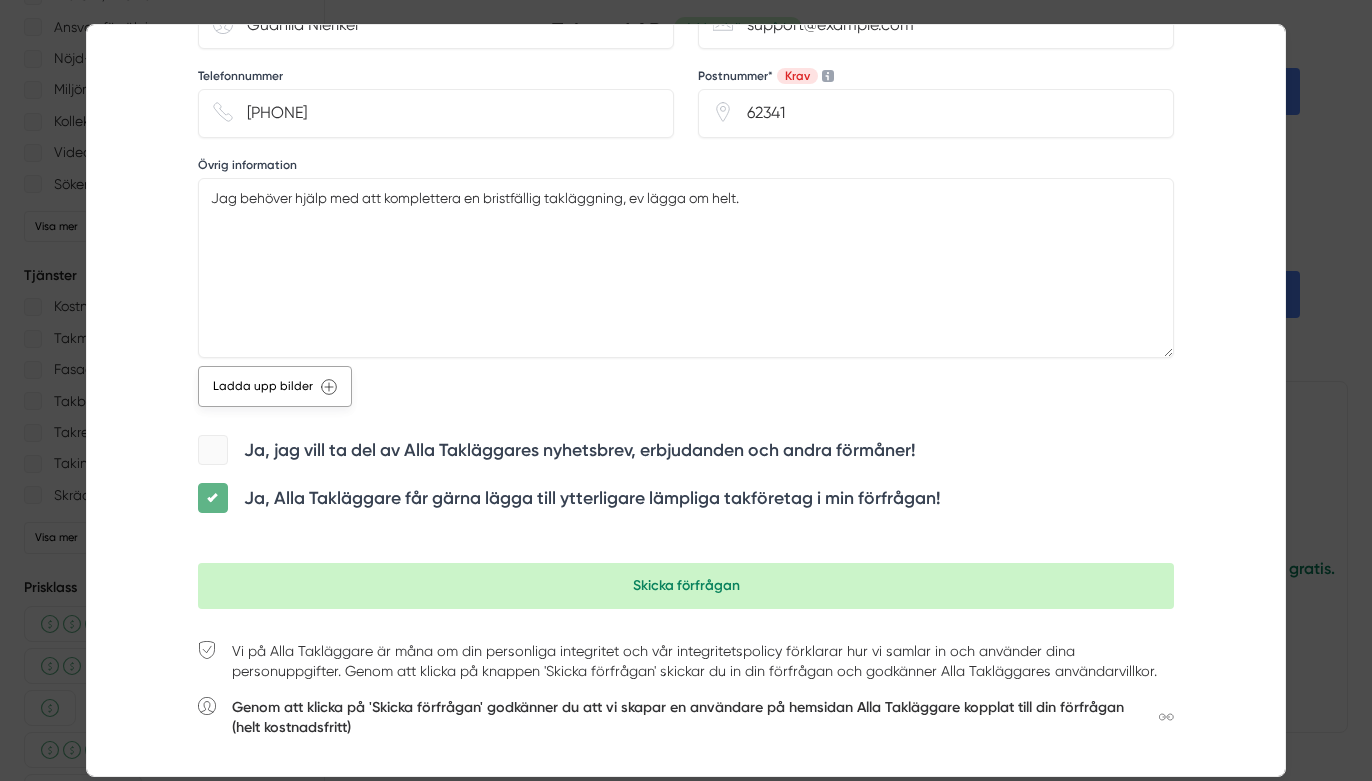 click on "Ladda upp bilder" at bounding box center (275, 386) 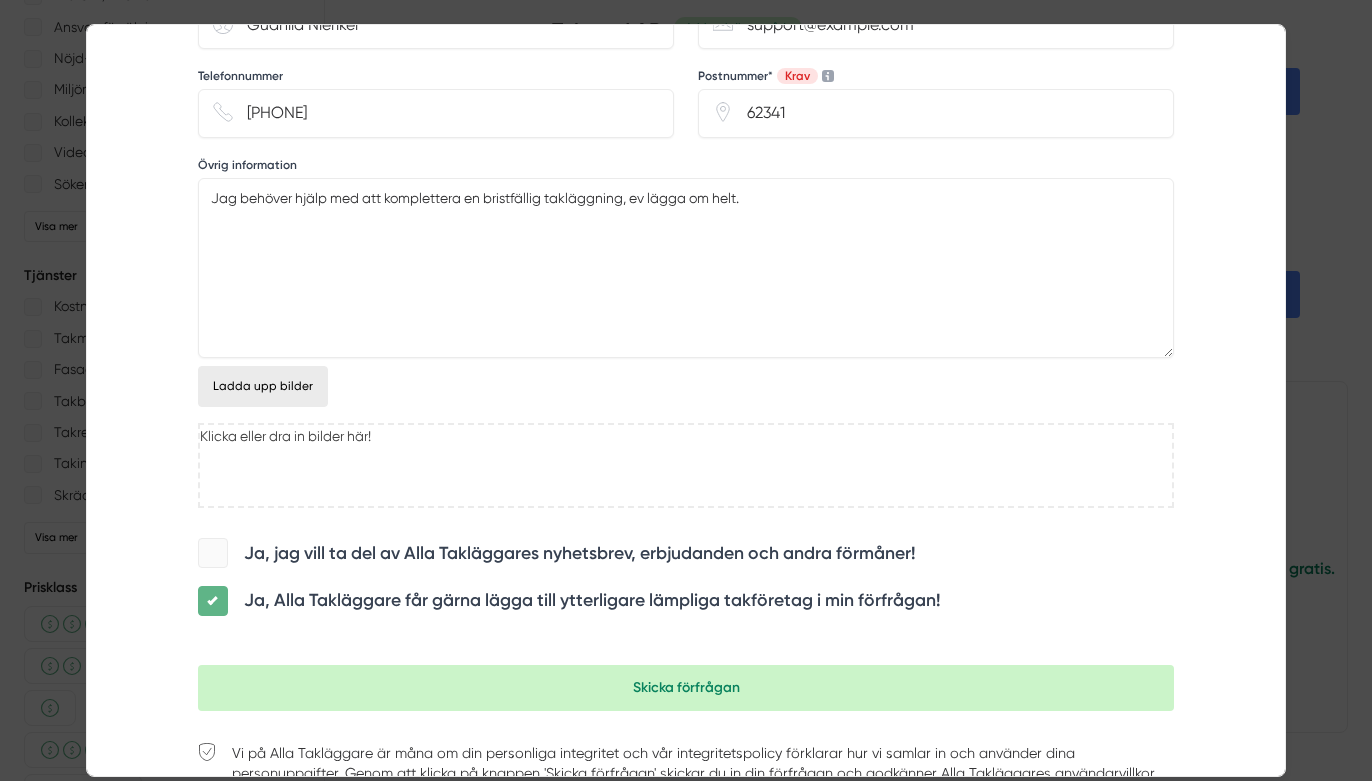 click on "Klicka eller dra in bilder här!" at bounding box center [686, 465] 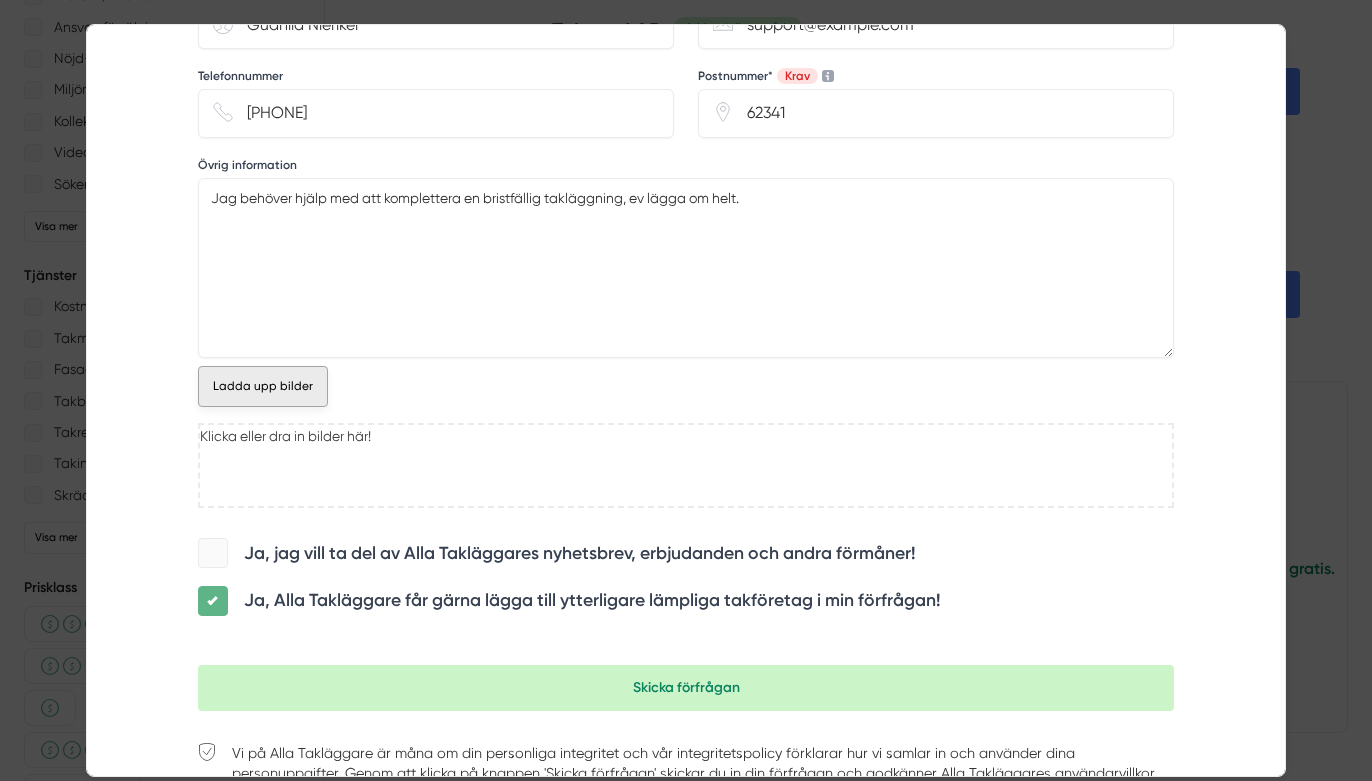 click on "Ladda upp bilder" at bounding box center (263, 386) 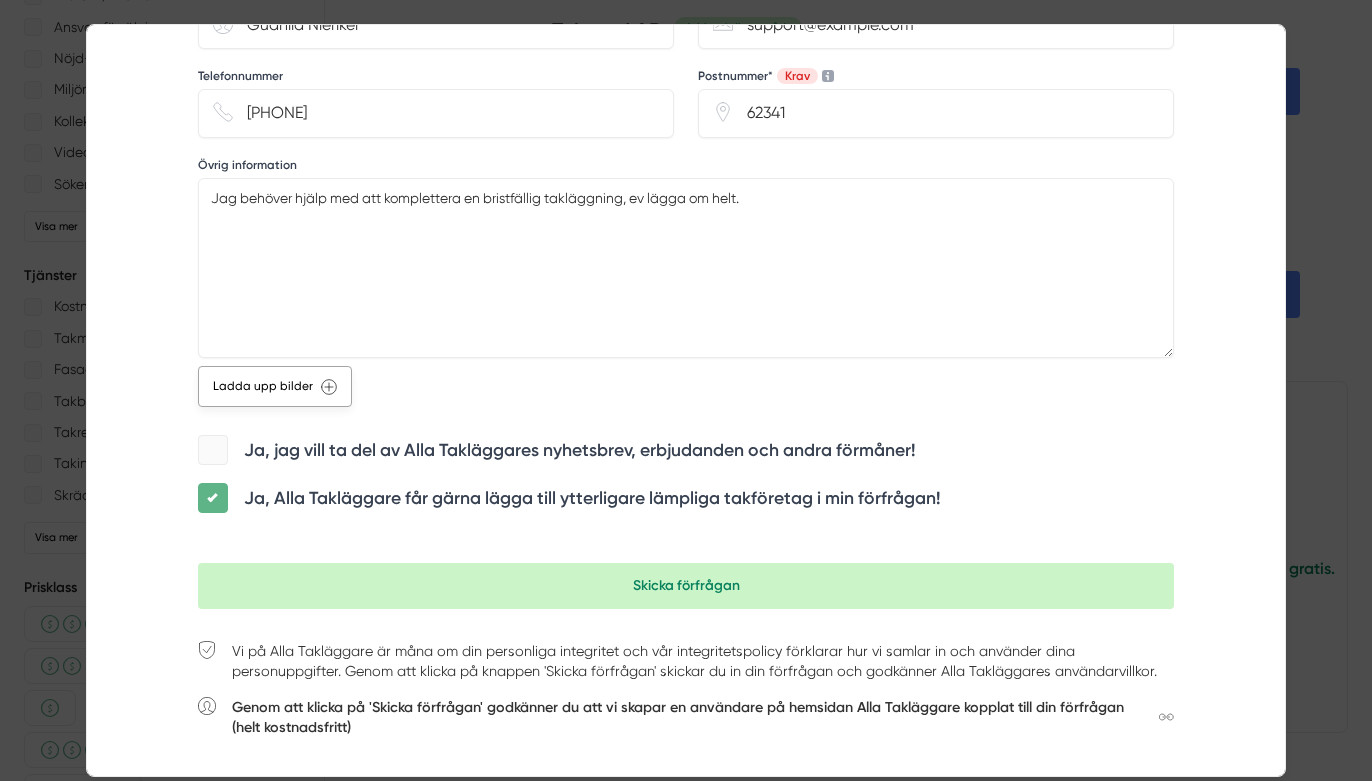 click on "Ladda upp bilder" at bounding box center (275, 386) 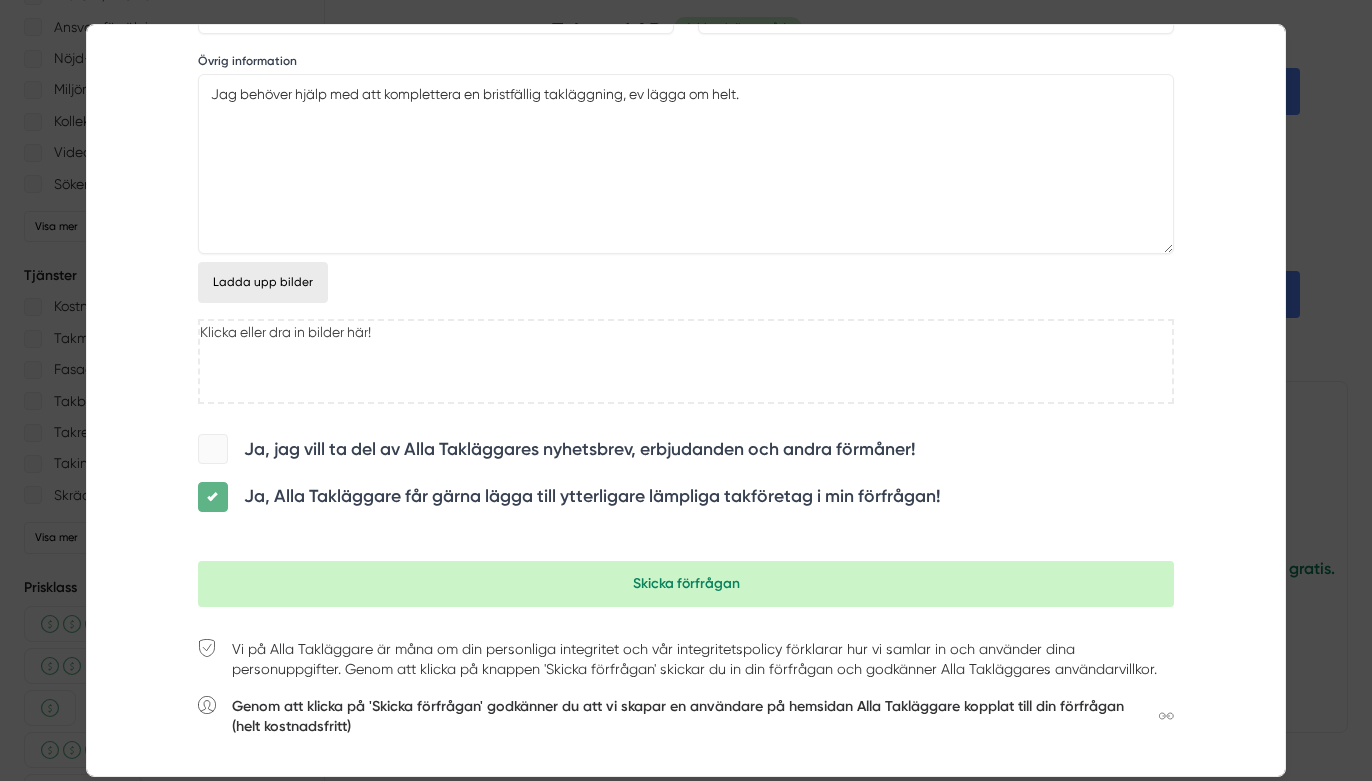 scroll, scrollTop: 1644, scrollLeft: 0, axis: vertical 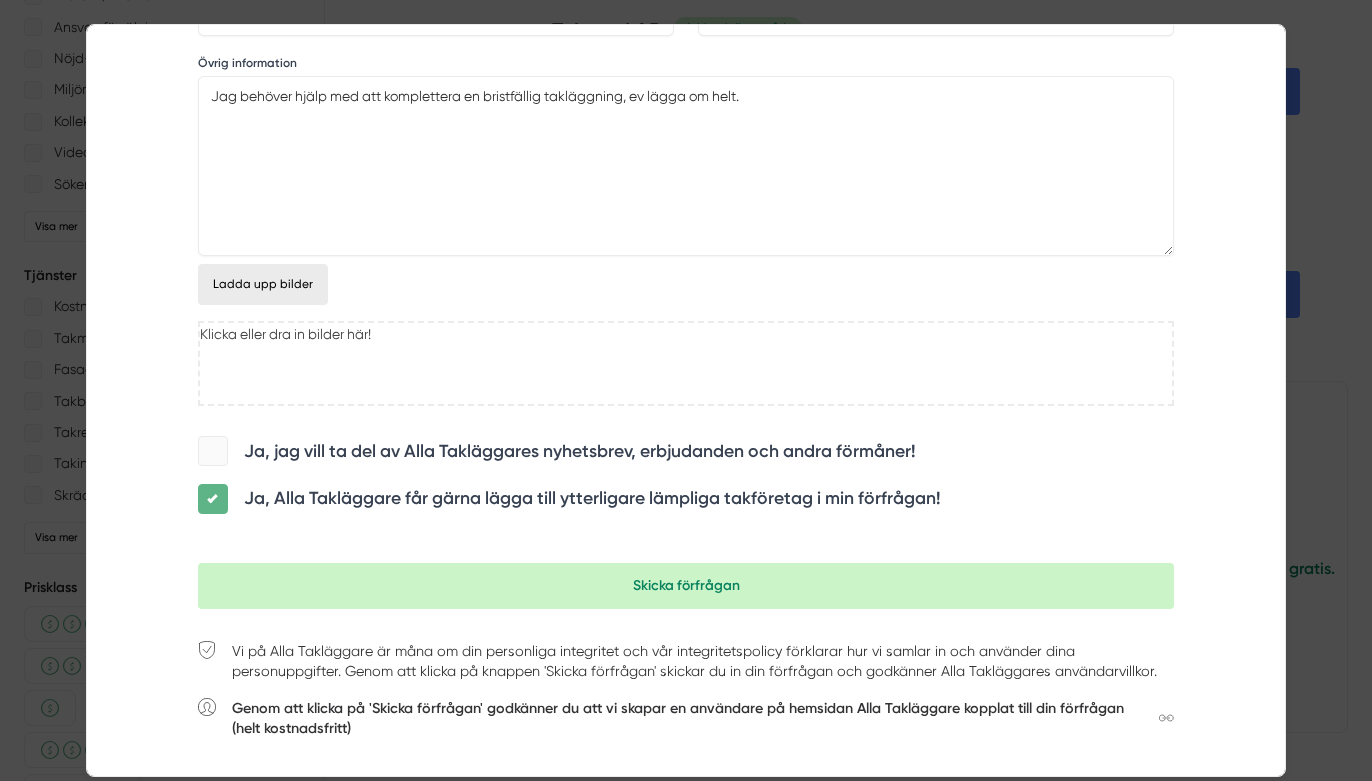 click on "Klicka eller dra in bilder här!" at bounding box center (686, 363) 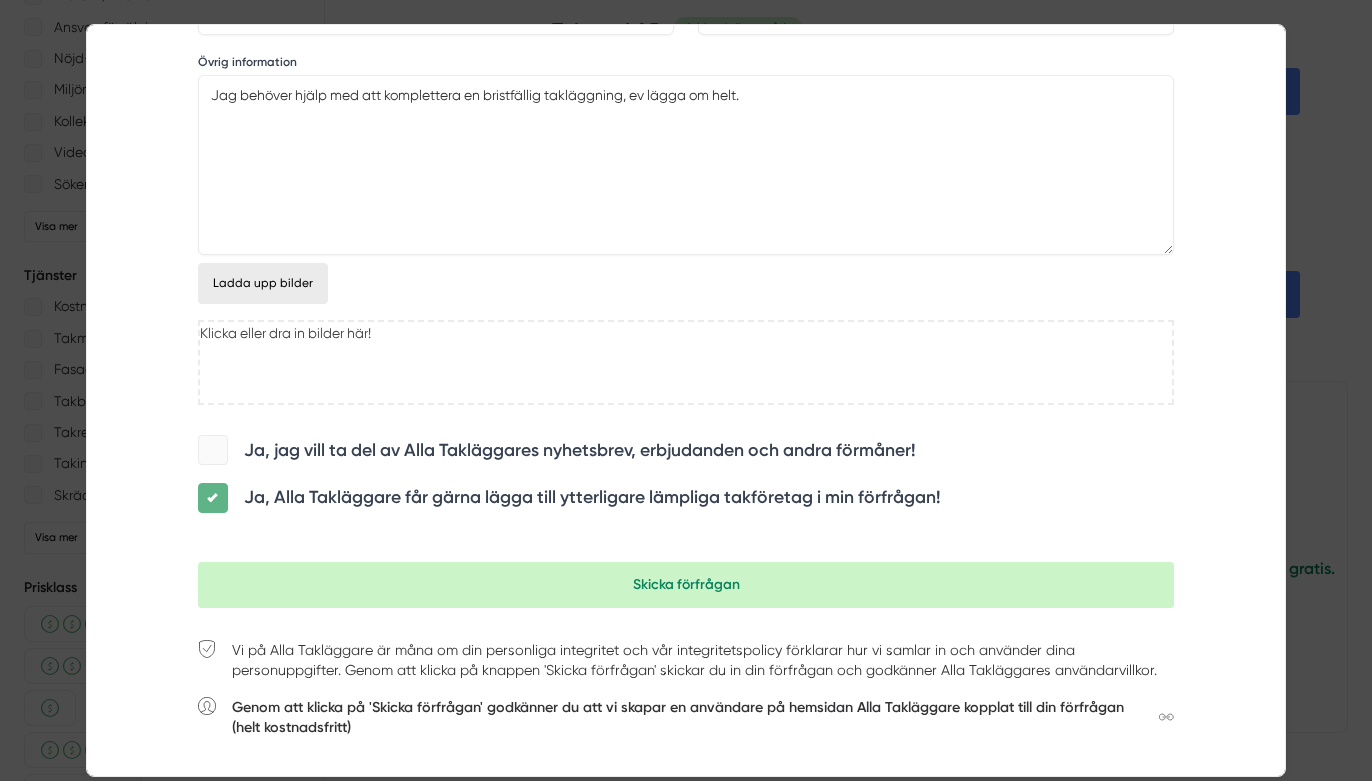 scroll, scrollTop: 1644, scrollLeft: 0, axis: vertical 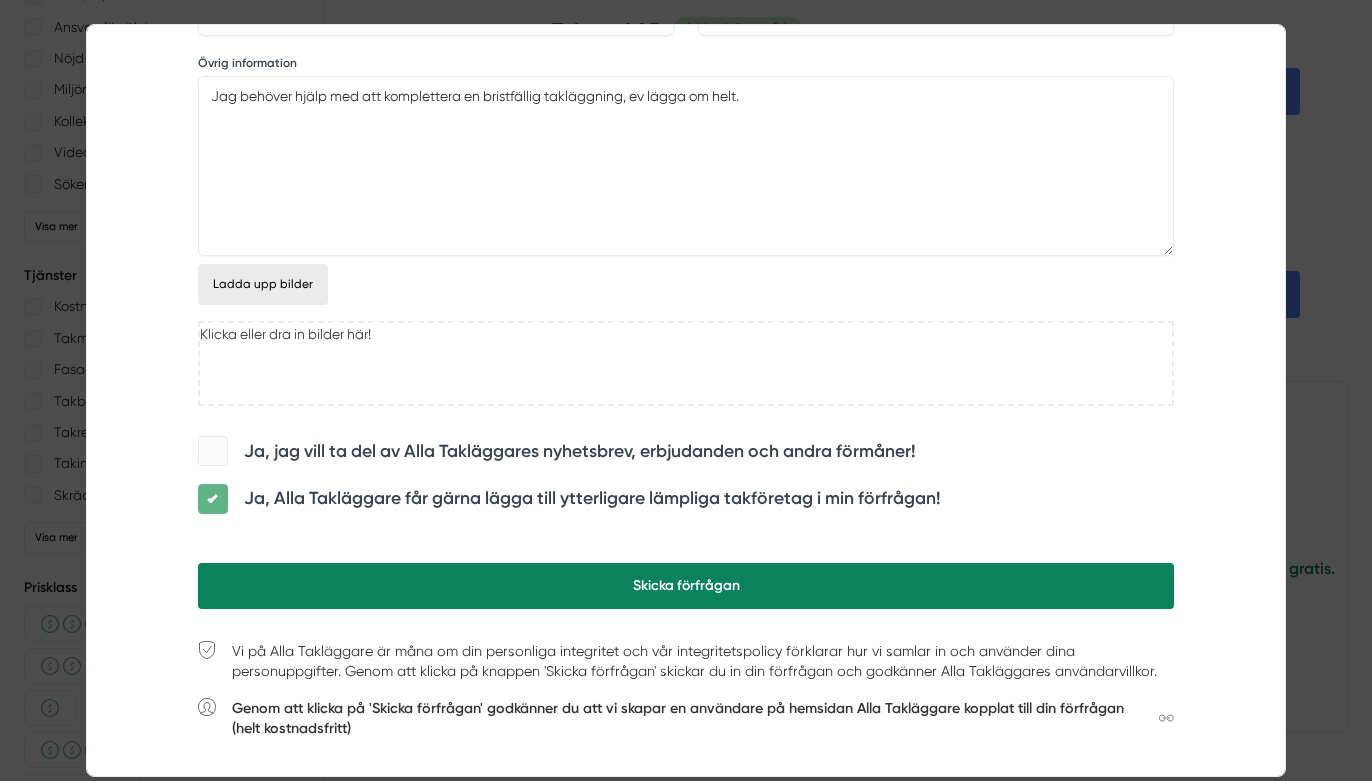 click on "Skicka förfrågan" at bounding box center (686, 586) 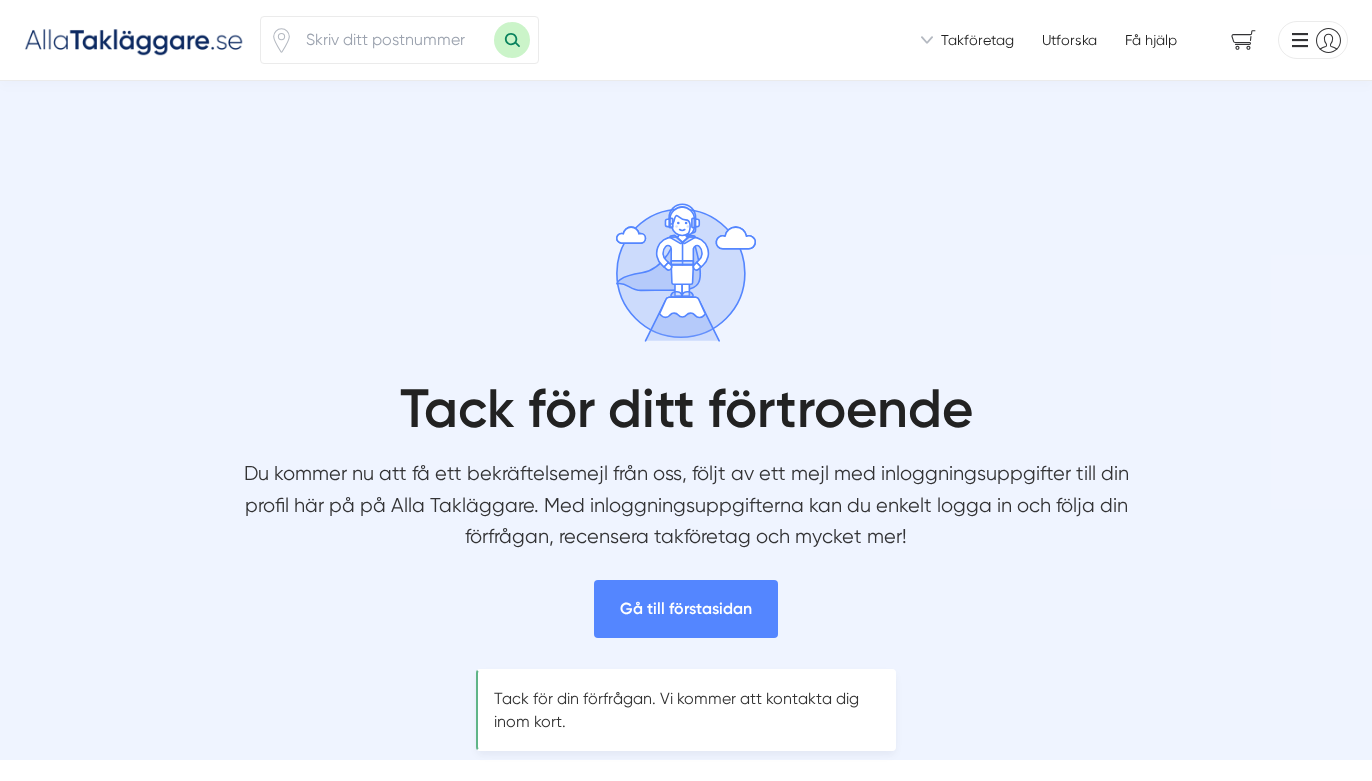 scroll, scrollTop: 0, scrollLeft: 0, axis: both 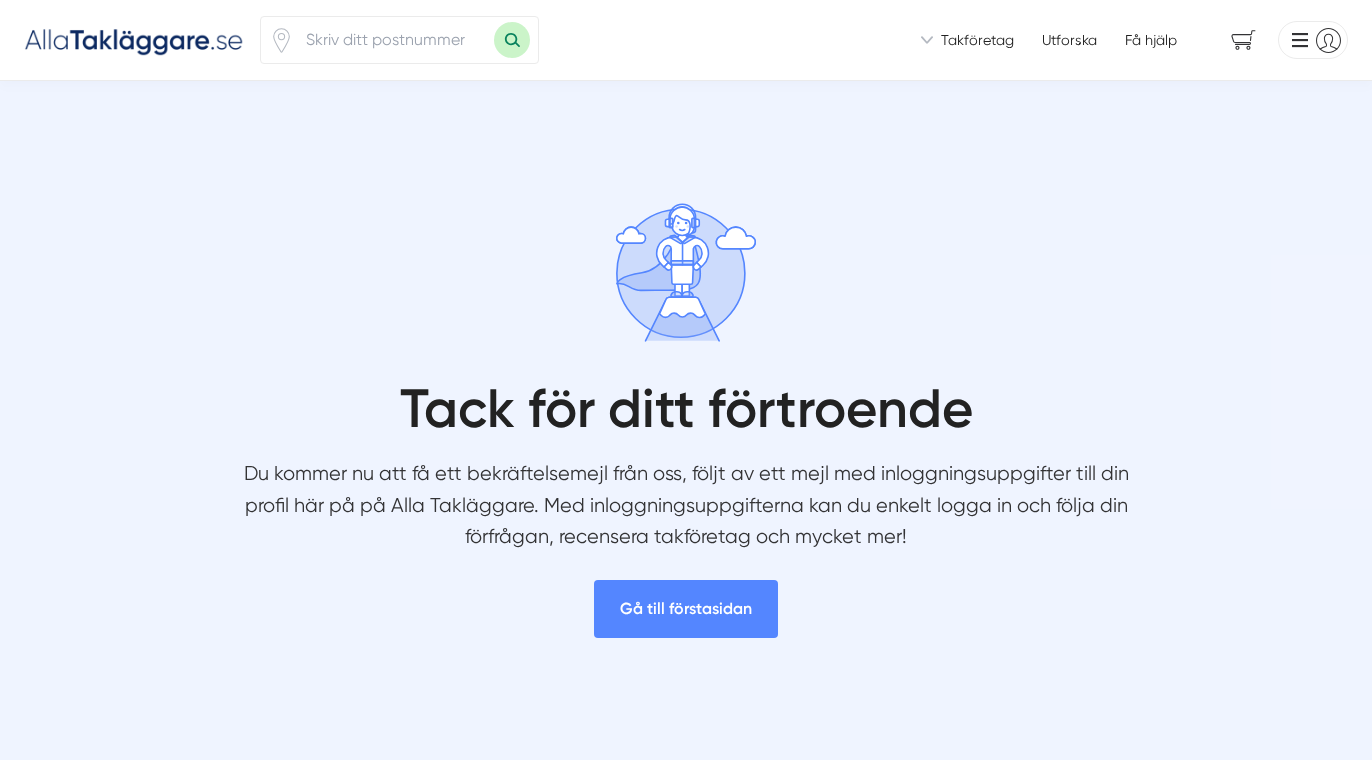 click on "Gå till förstasidan" at bounding box center (686, 608) 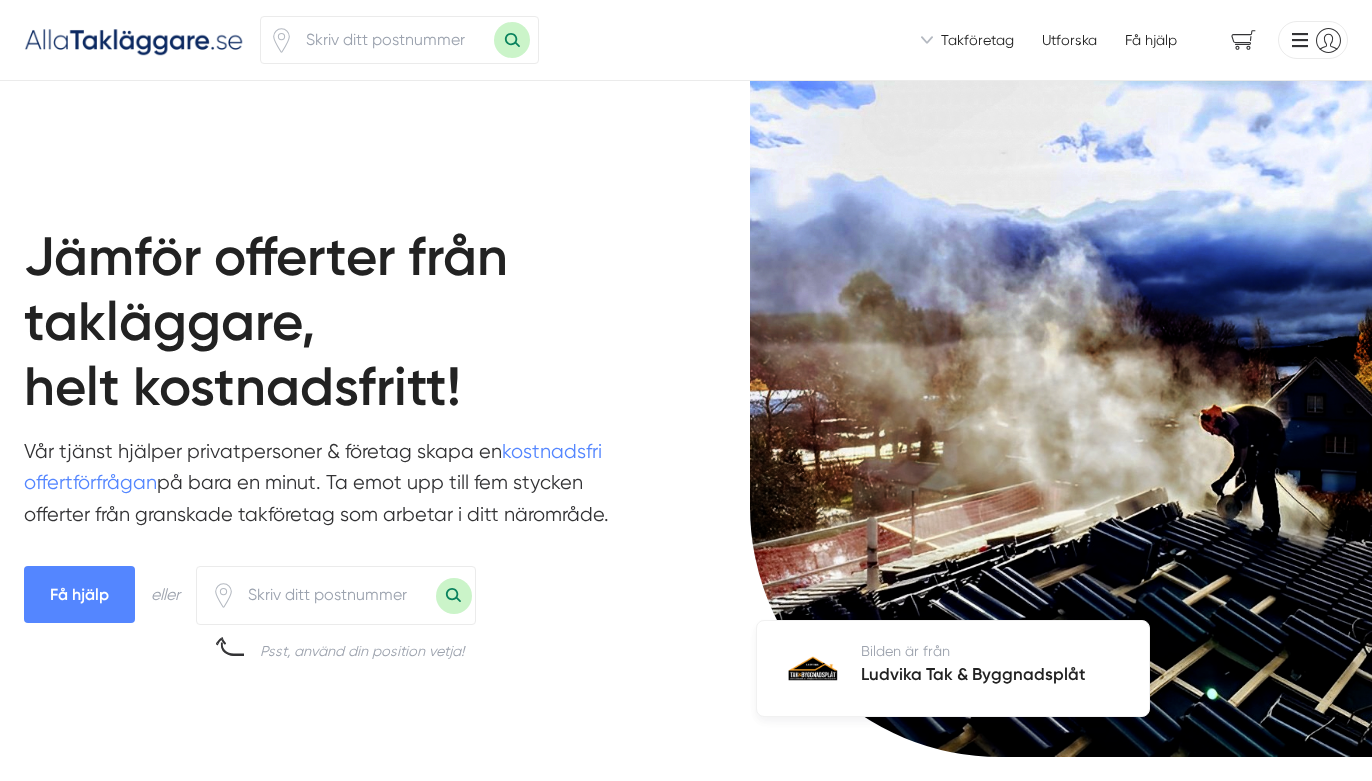 scroll, scrollTop: 0, scrollLeft: 0, axis: both 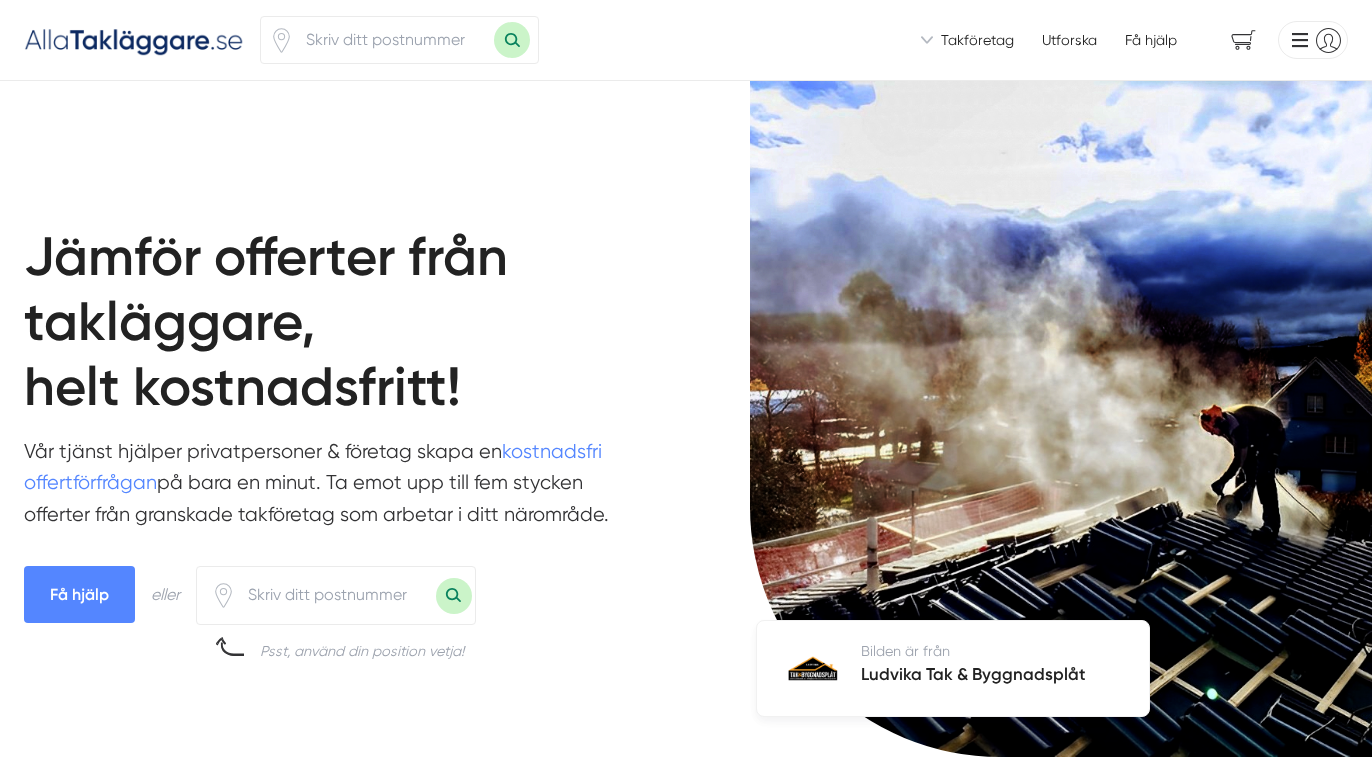 click at bounding box center (1309, 40) 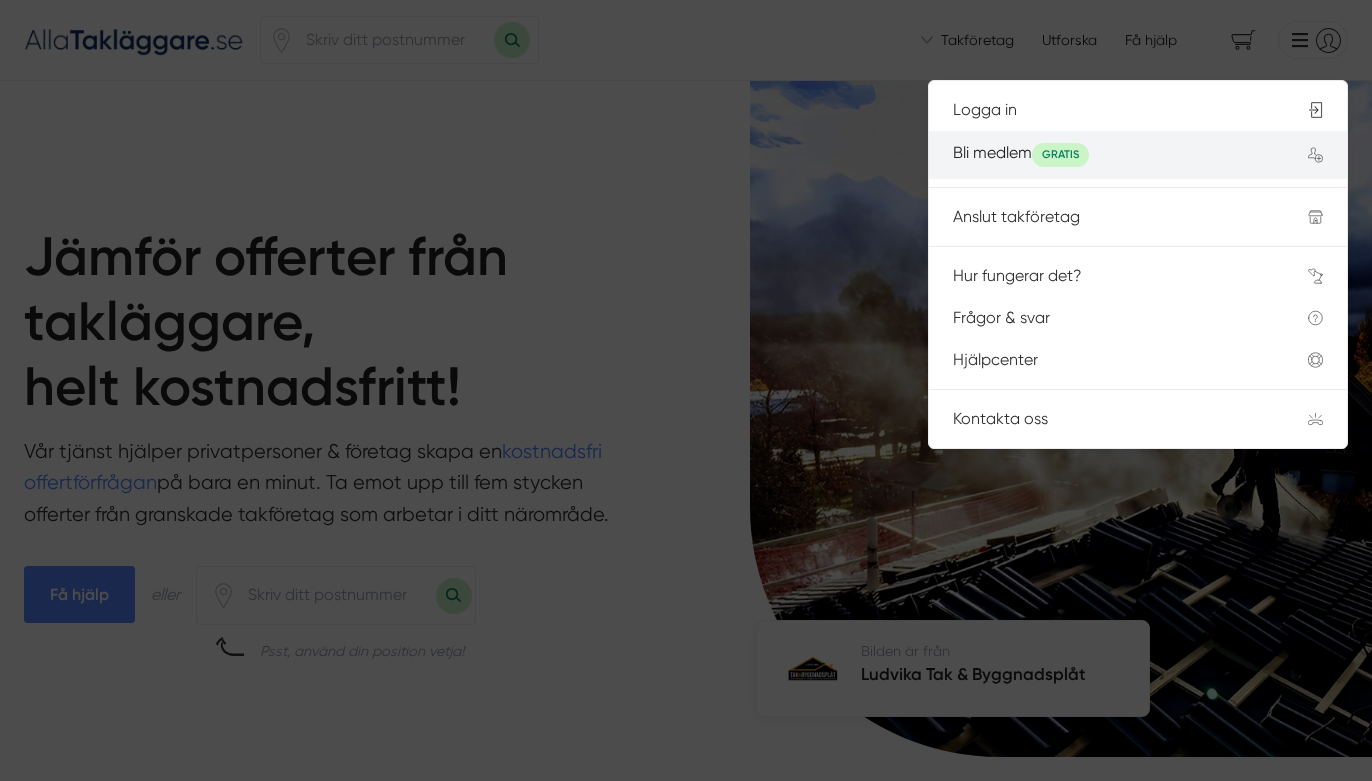 click on "GRATIS" at bounding box center [1060, 155] 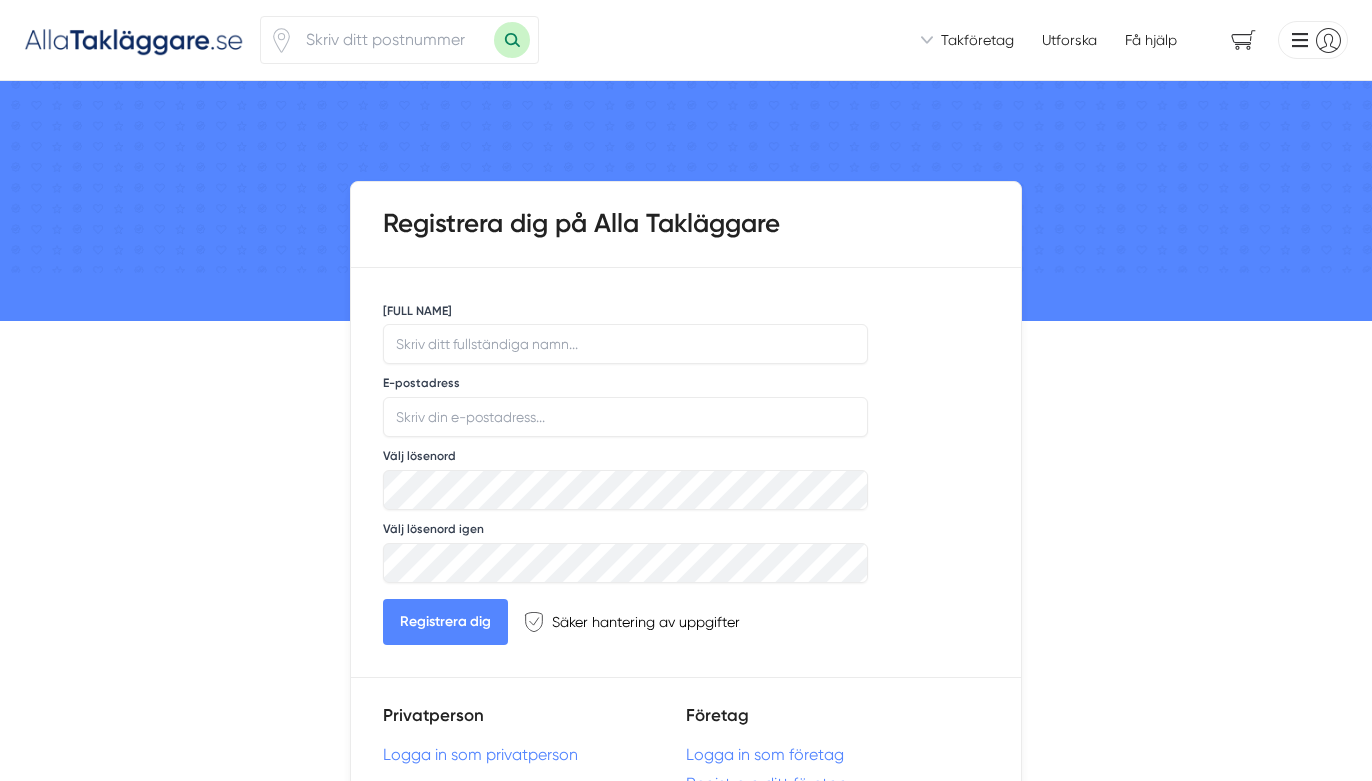scroll, scrollTop: 0, scrollLeft: 0, axis: both 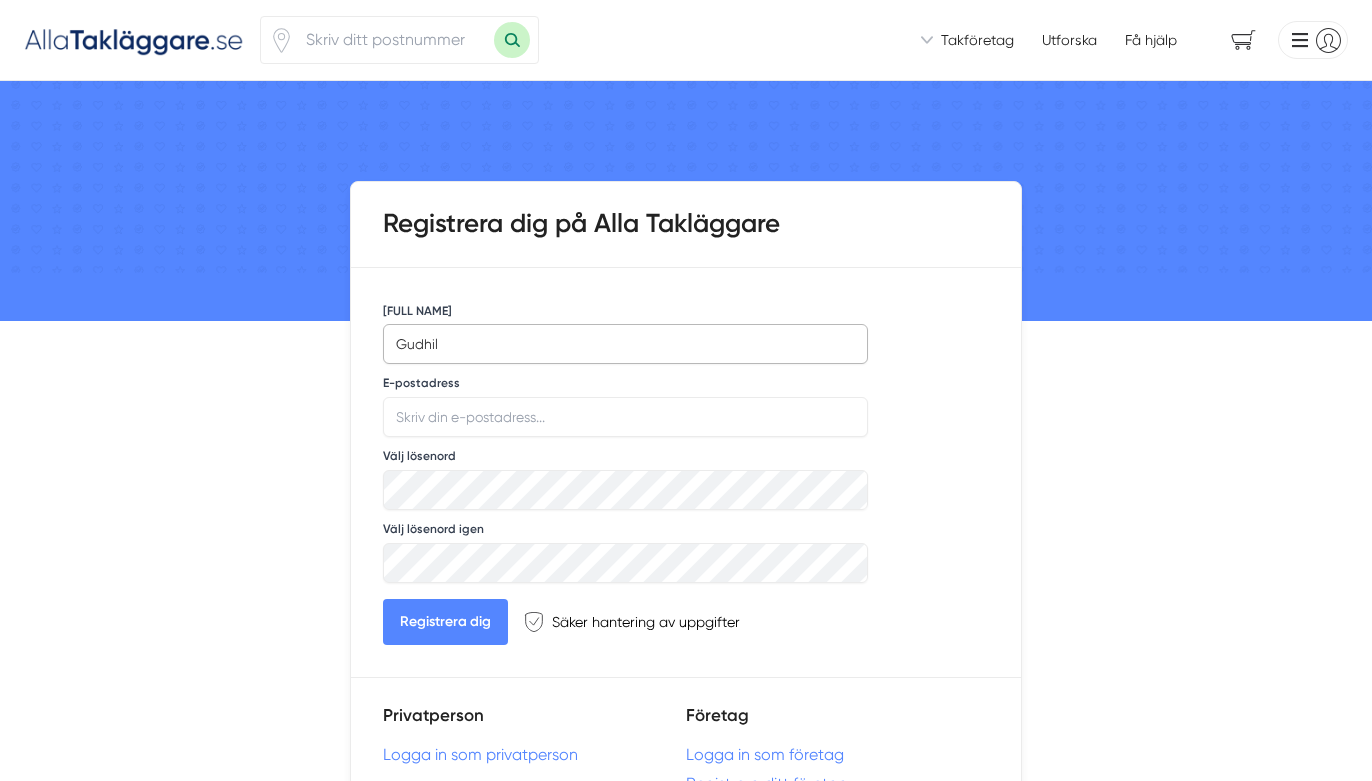 type on "Gudhild" 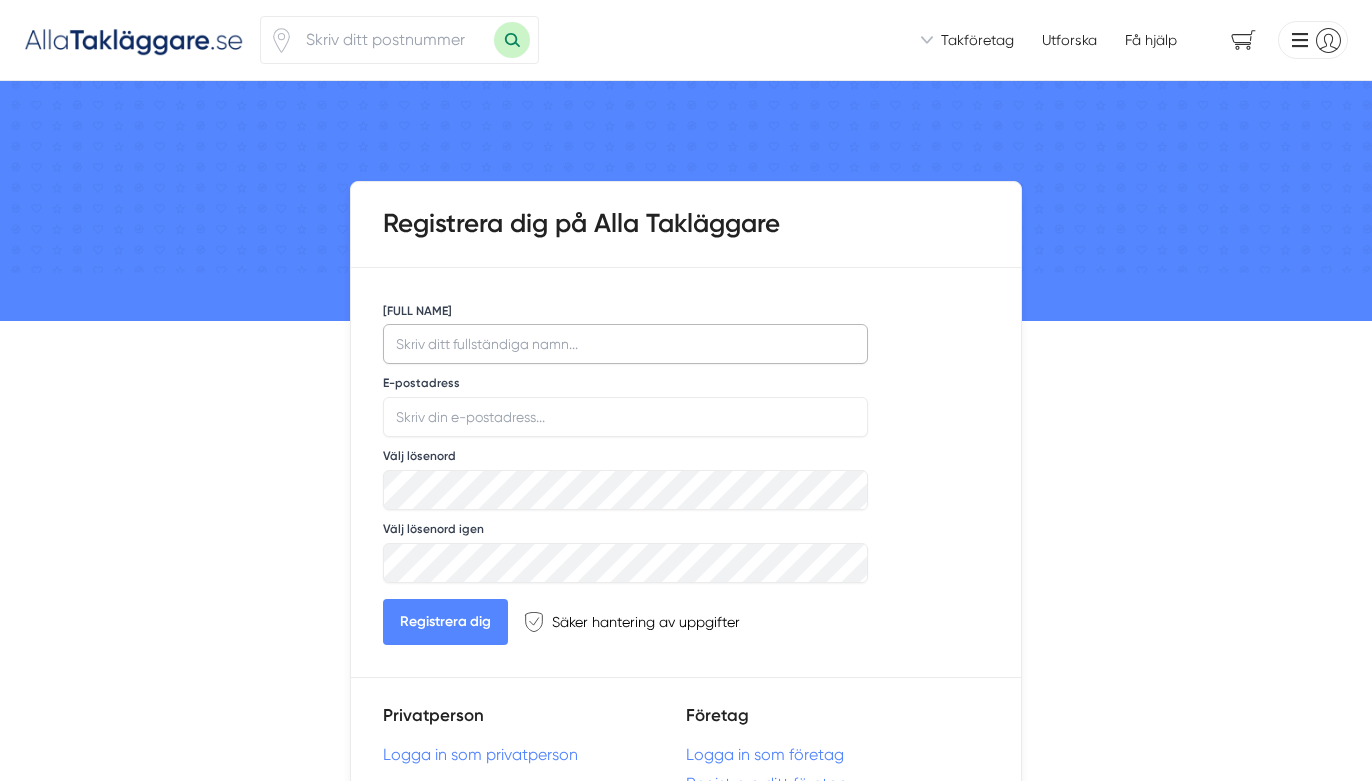 type on "Gudhild Nieriker" 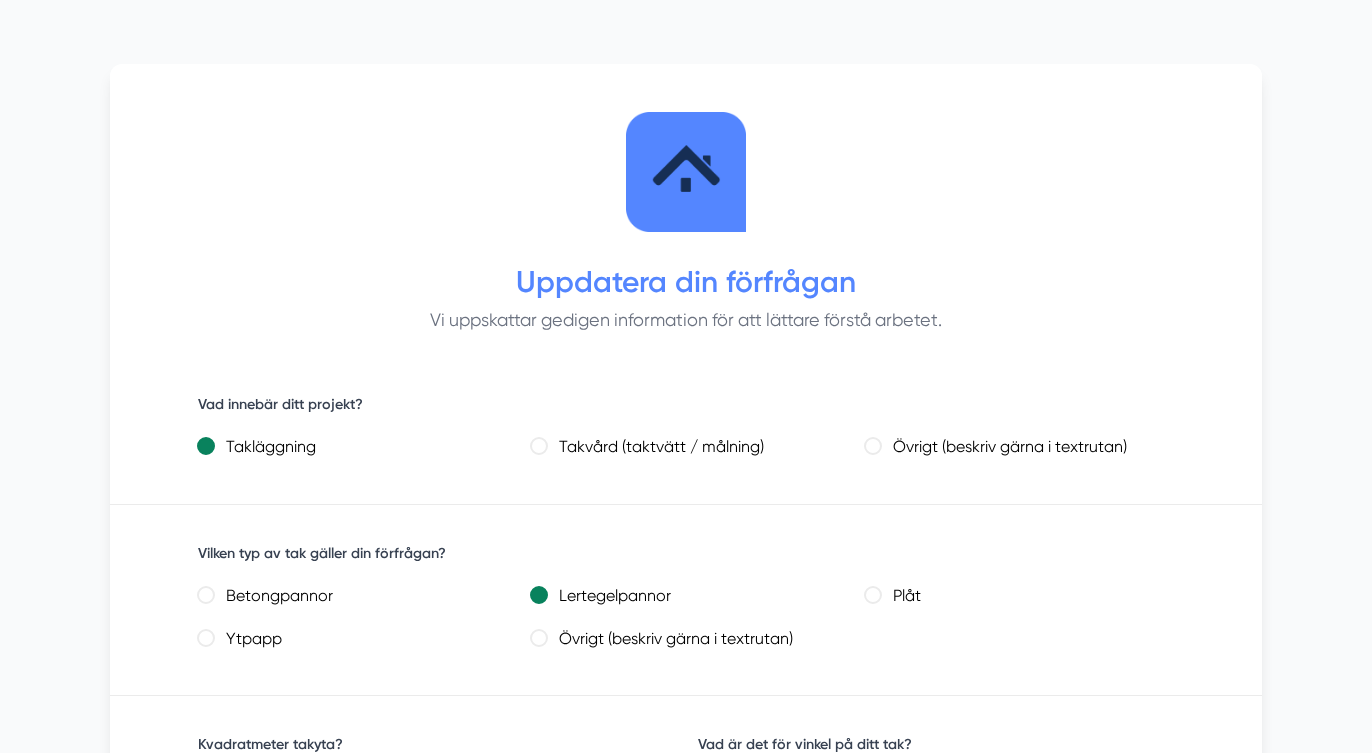 scroll, scrollTop: 0, scrollLeft: 0, axis: both 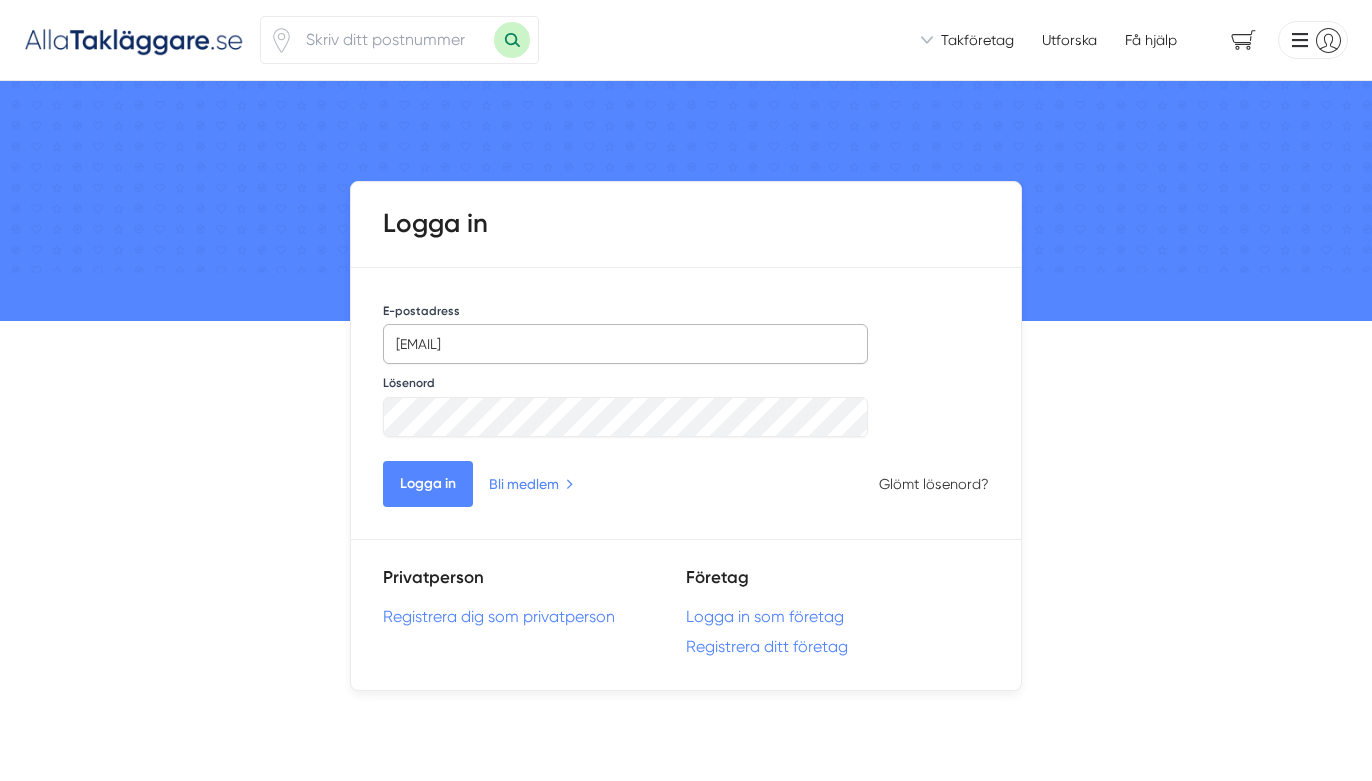type on "[EMAIL]" 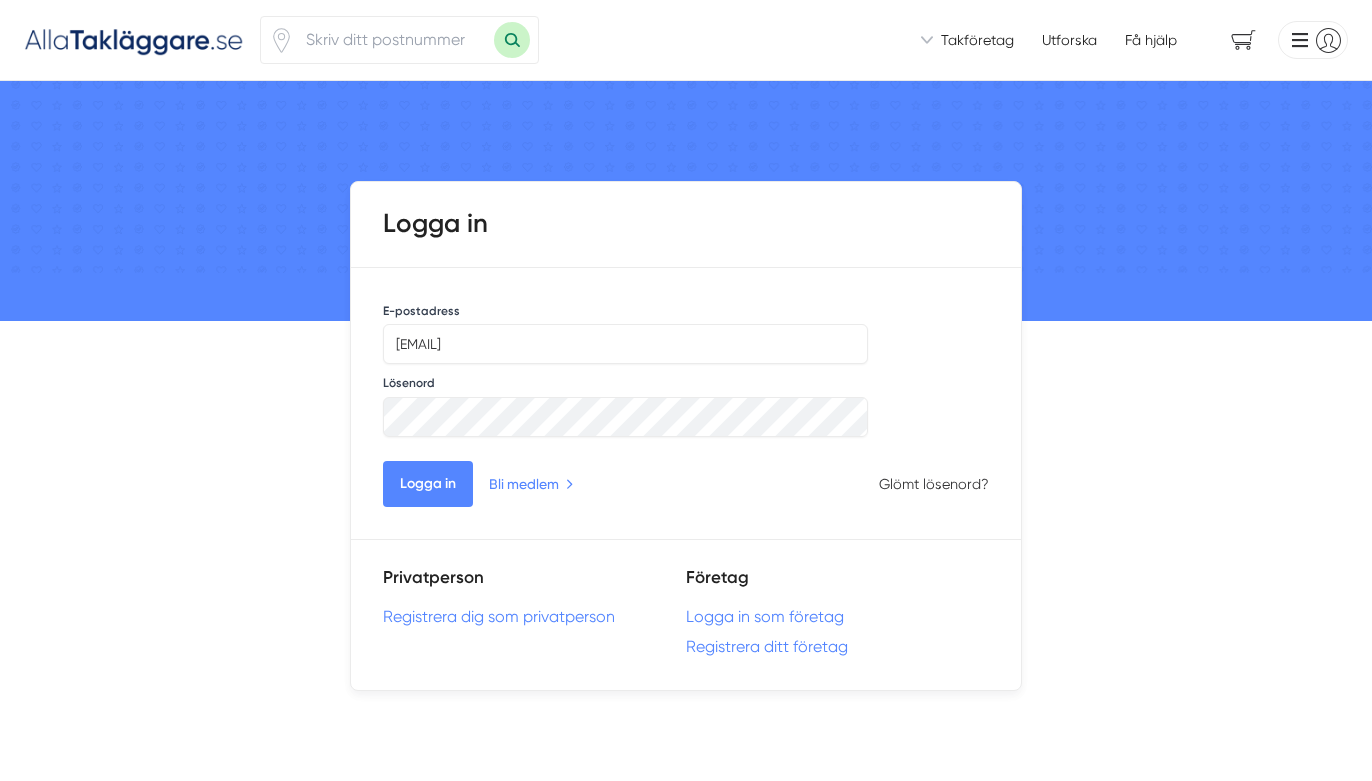 click on "Logga in" at bounding box center [428, 484] 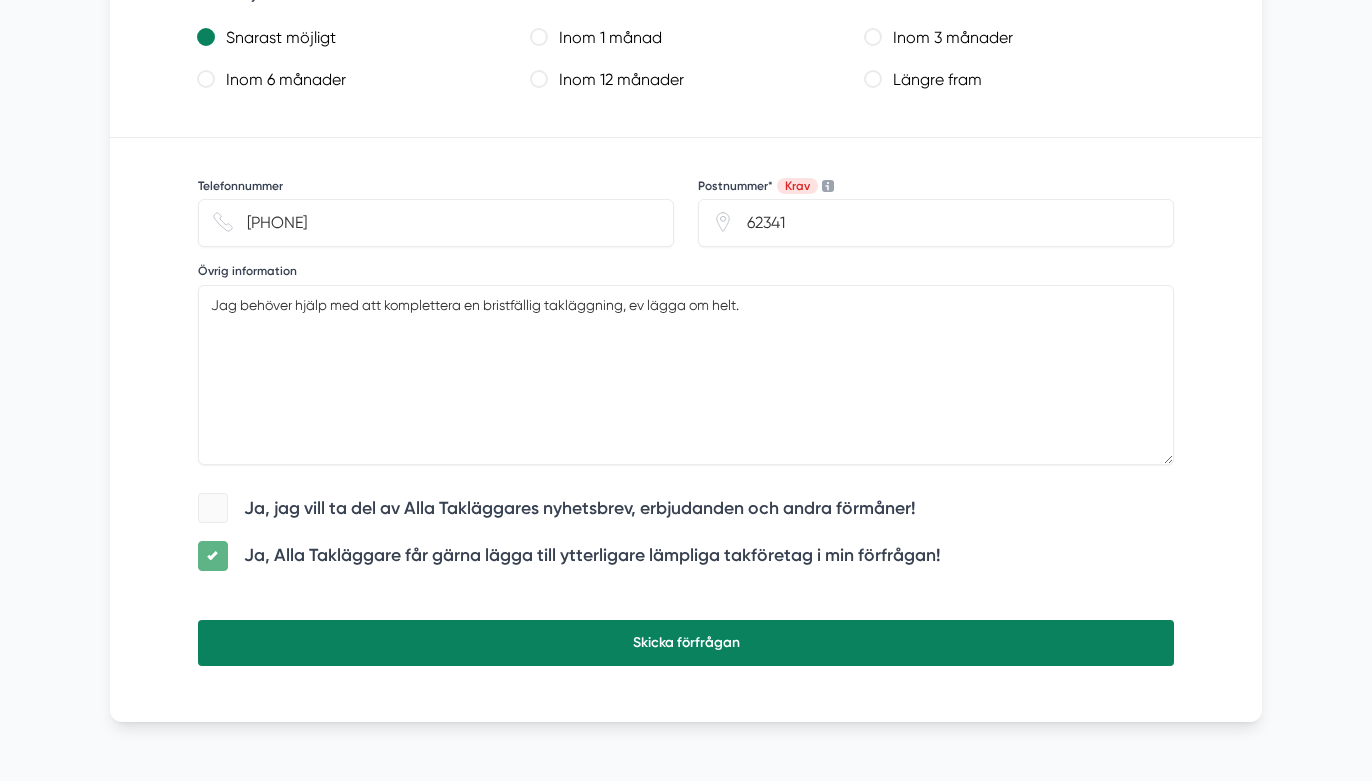 scroll, scrollTop: 1276, scrollLeft: 0, axis: vertical 